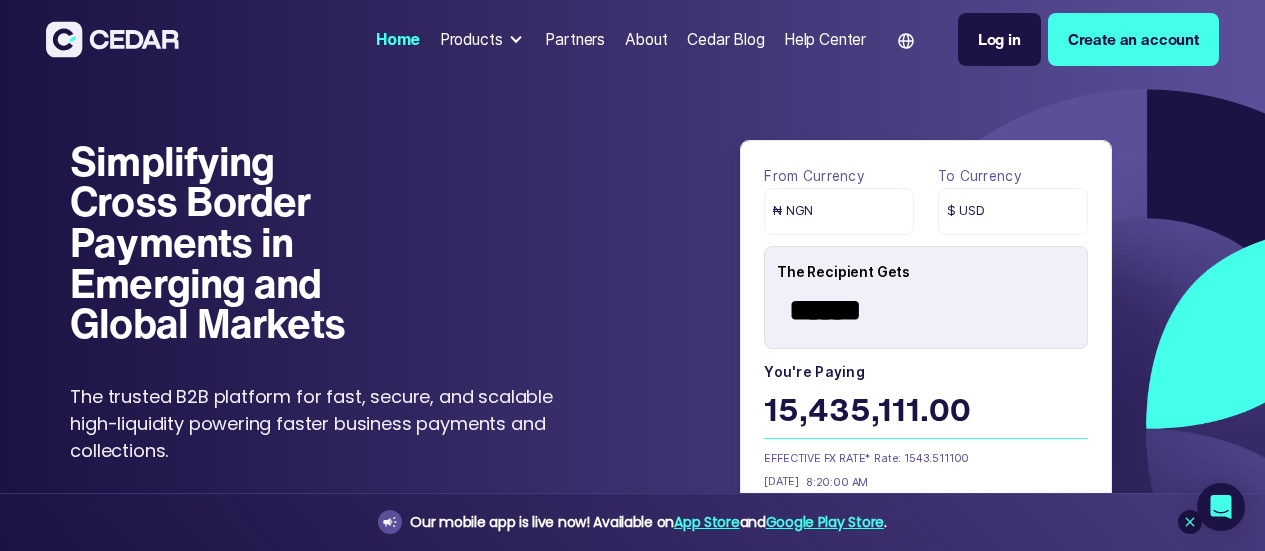 scroll, scrollTop: 0, scrollLeft: 0, axis: both 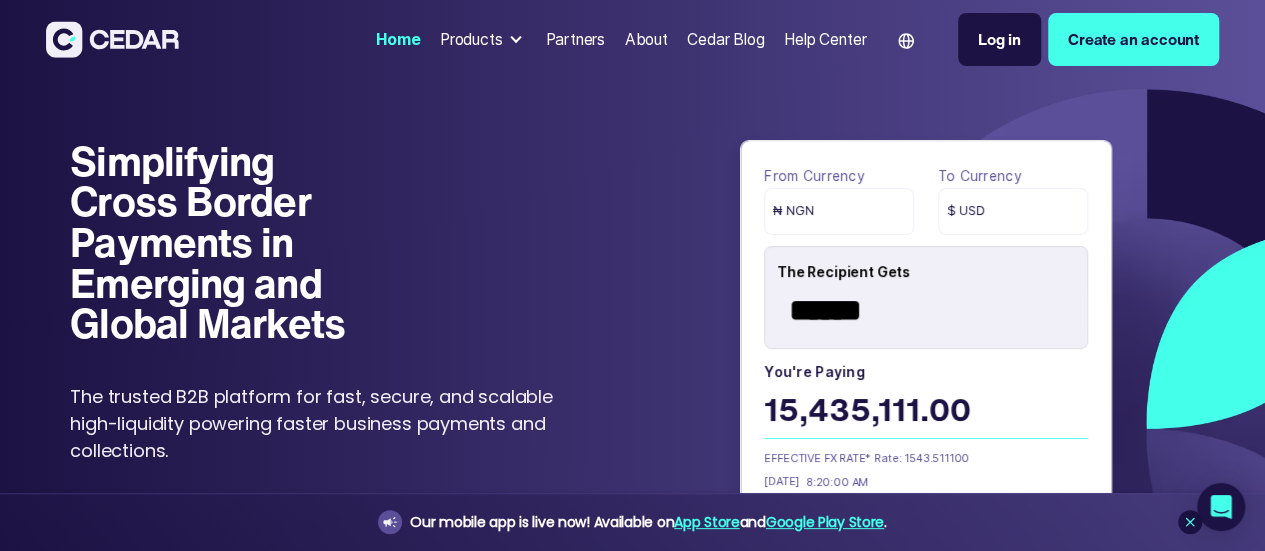 click on "Log in" at bounding box center [999, 39] 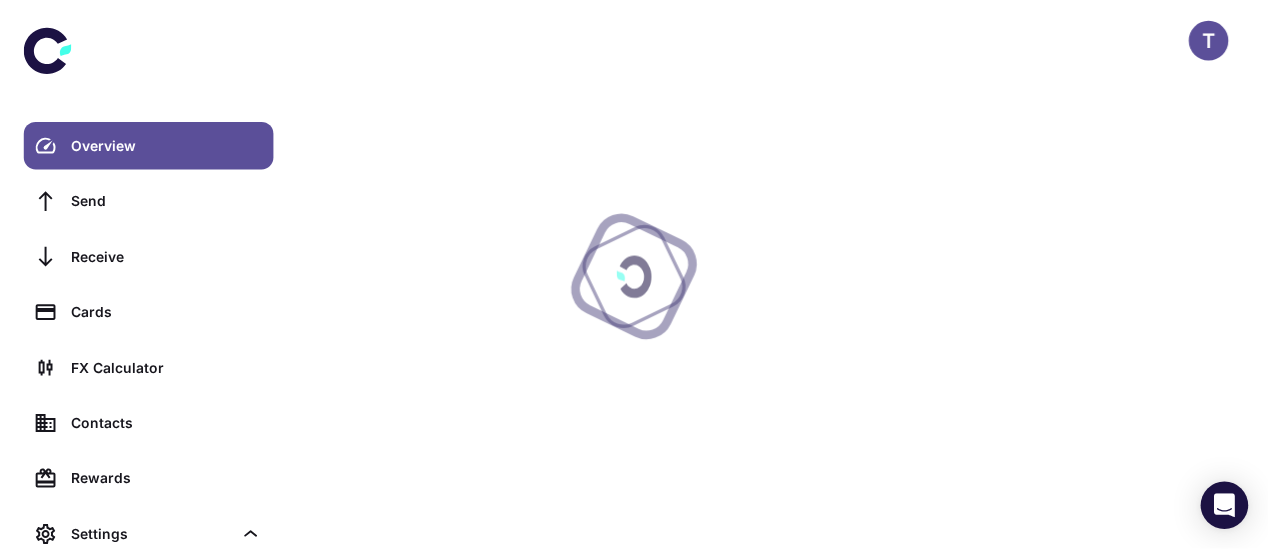scroll, scrollTop: 0, scrollLeft: 0, axis: both 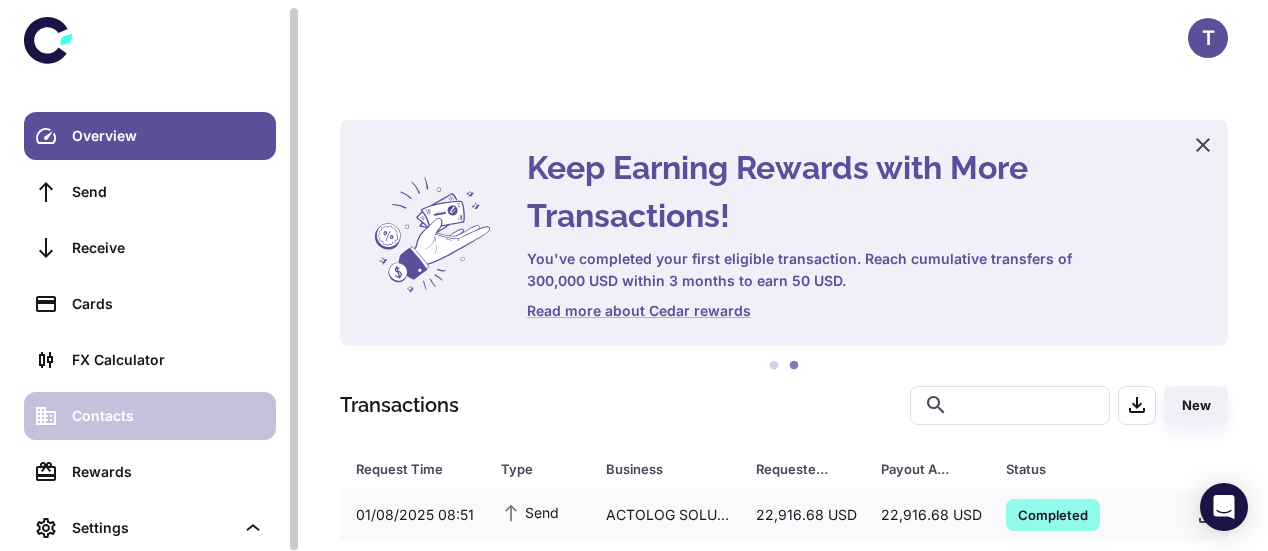 click on "Contacts" at bounding box center (150, 416) 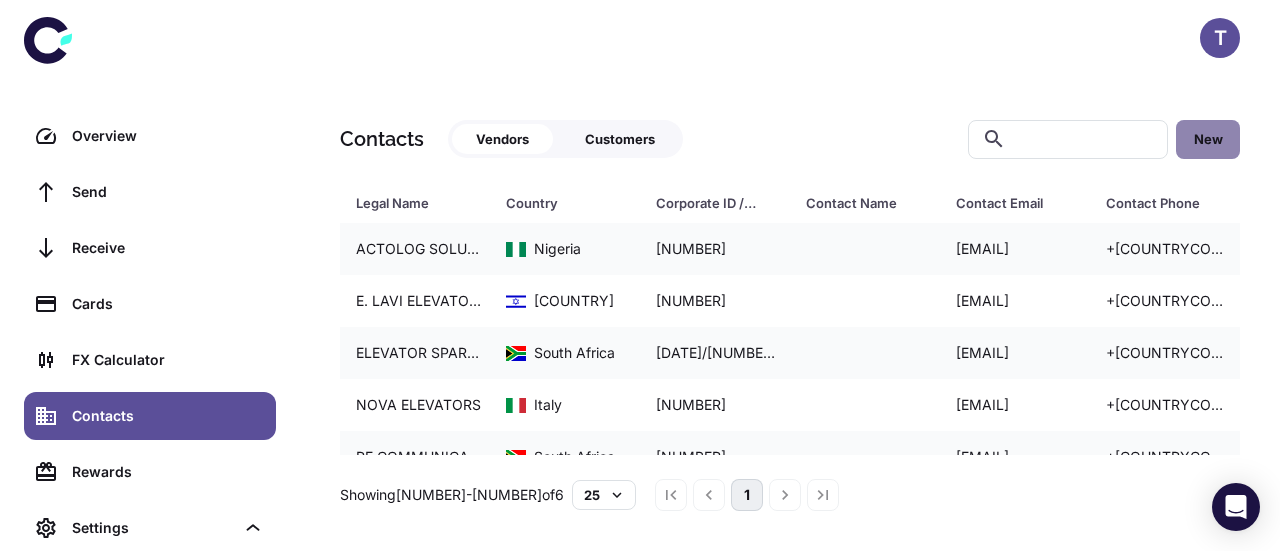 click on "New" at bounding box center [1208, 139] 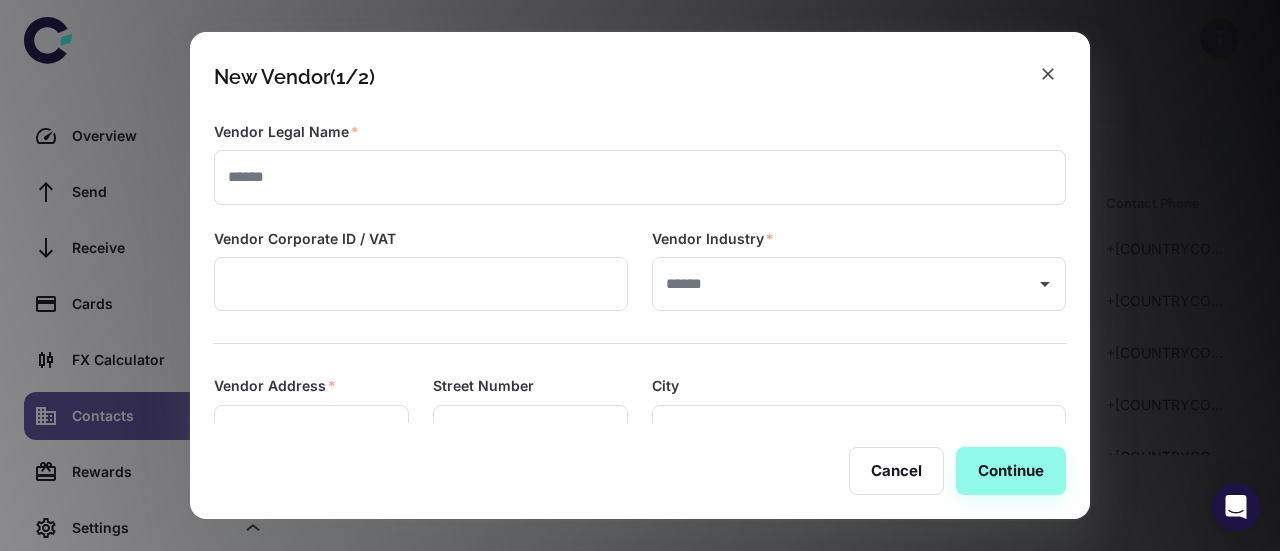 click 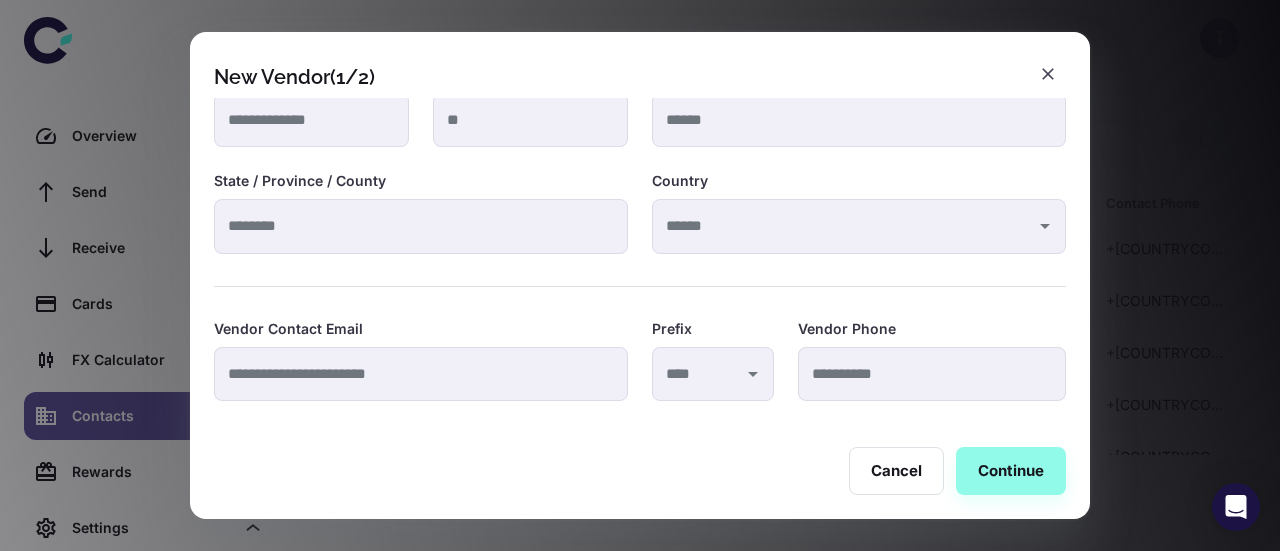 scroll, scrollTop: 313, scrollLeft: 0, axis: vertical 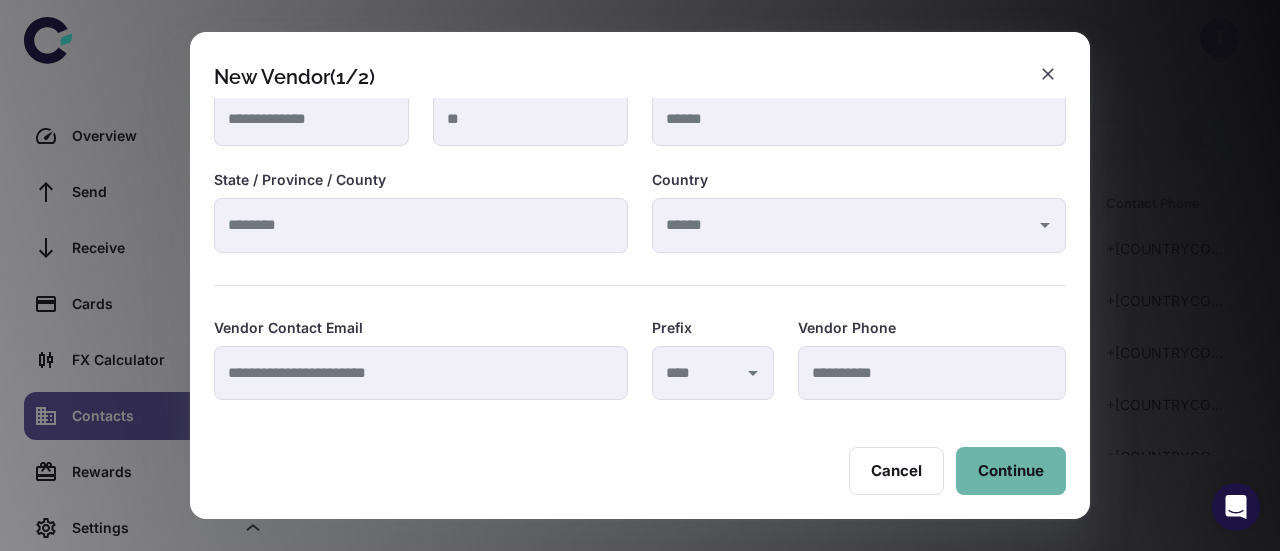 click on "Continue" at bounding box center (1011, 471) 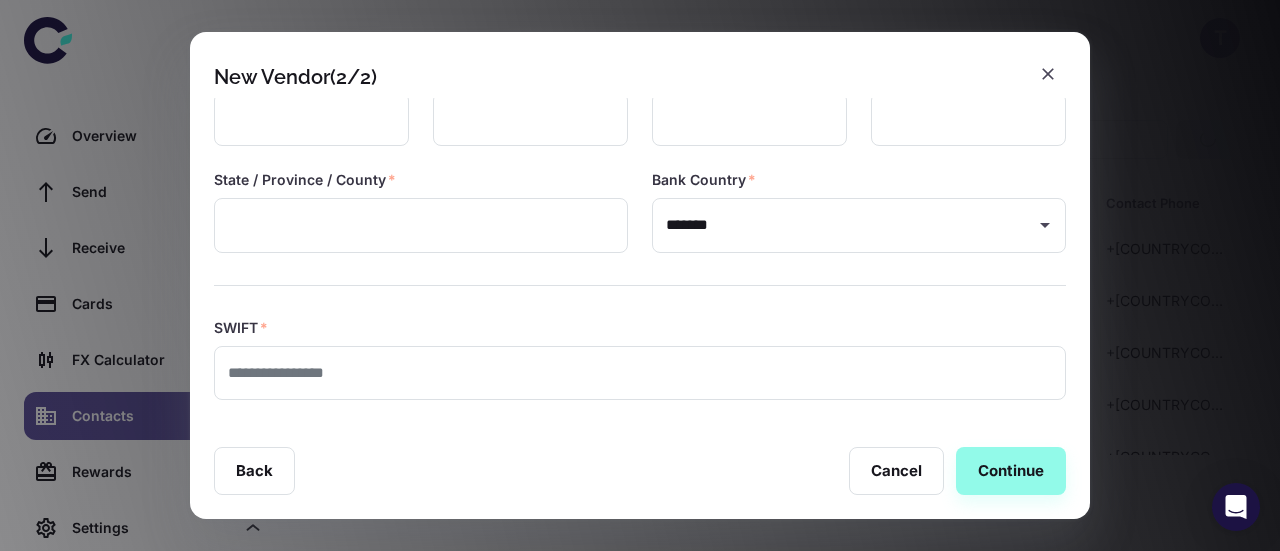 type on "**********" 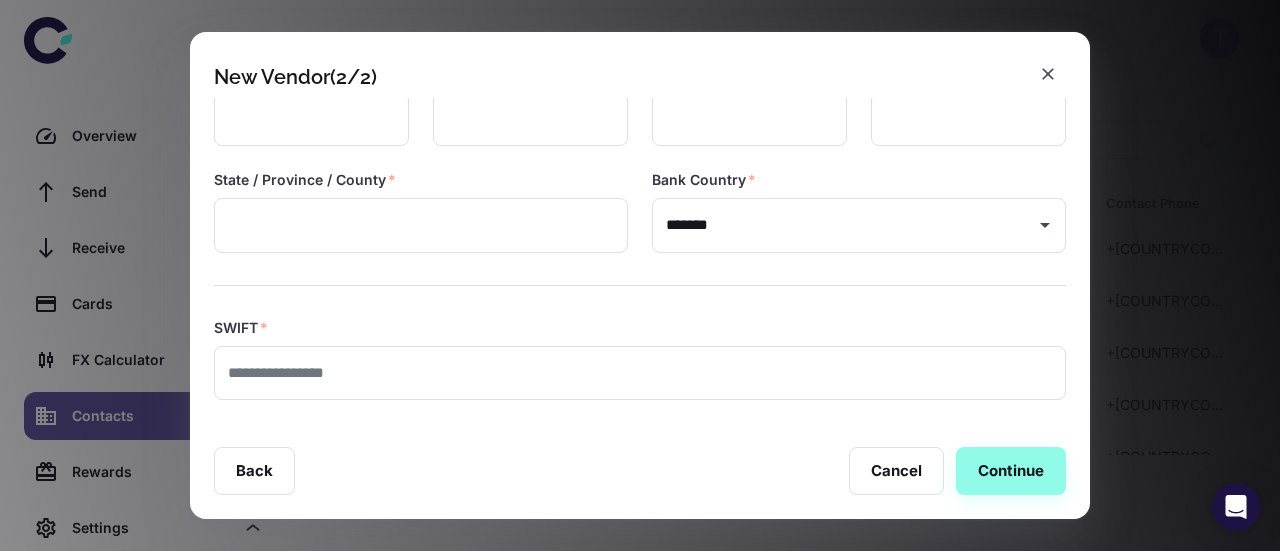 scroll, scrollTop: 0, scrollLeft: 0, axis: both 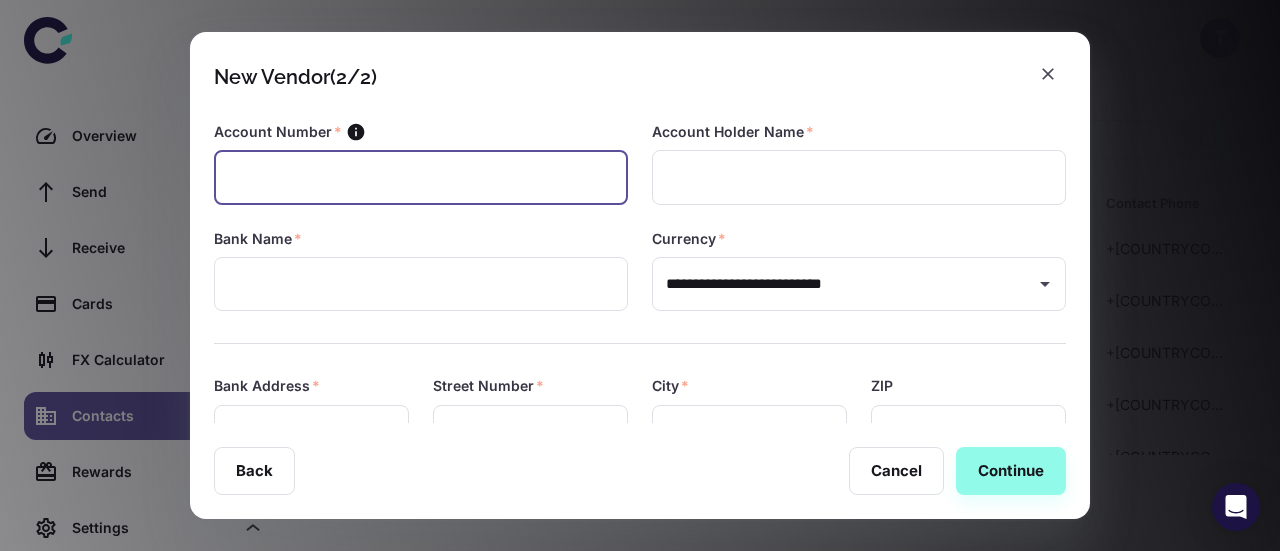 click at bounding box center [421, 177] 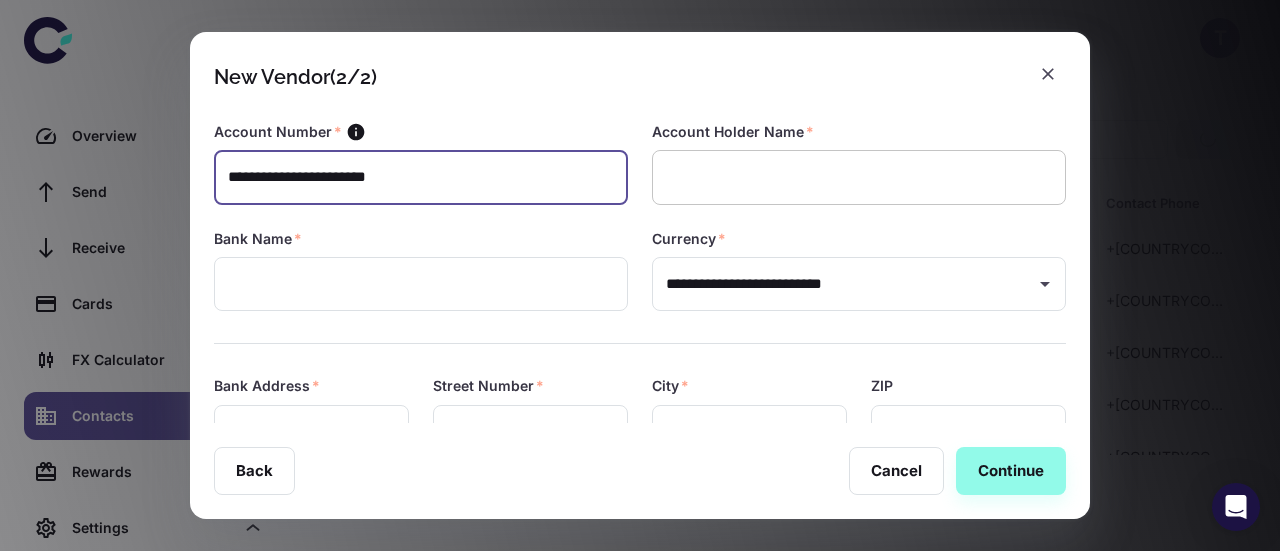 type on "**********" 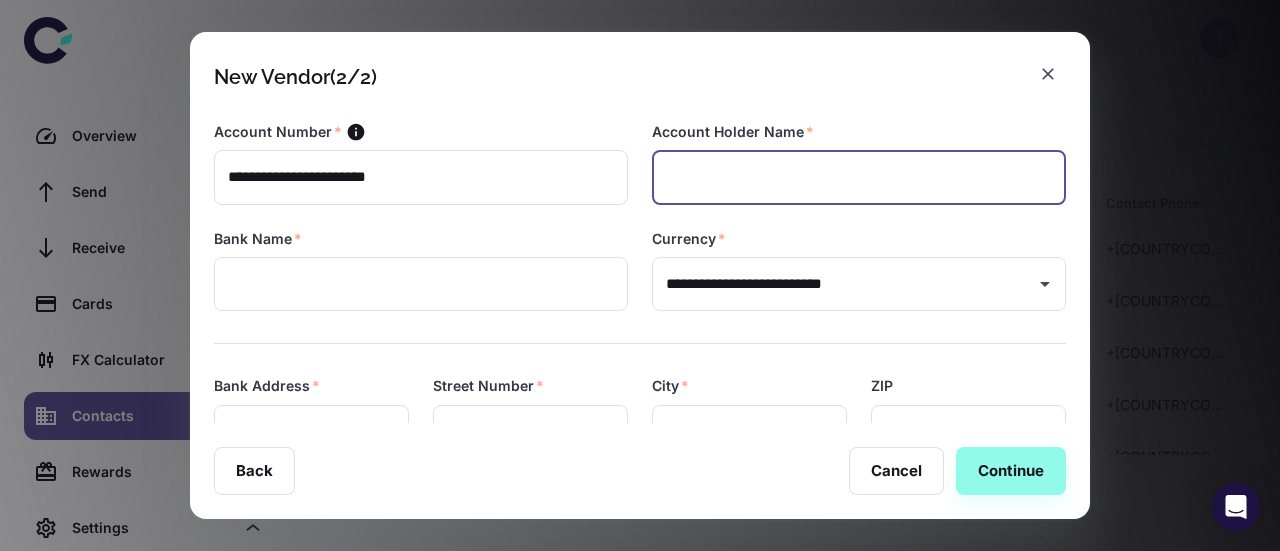 click at bounding box center (859, 177) 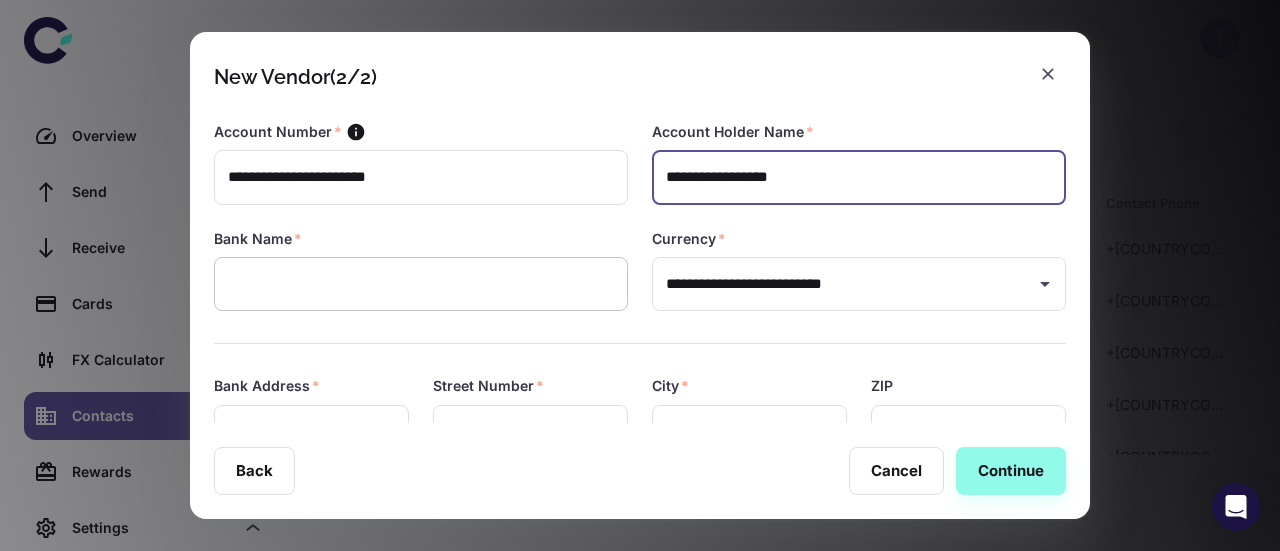 type on "**********" 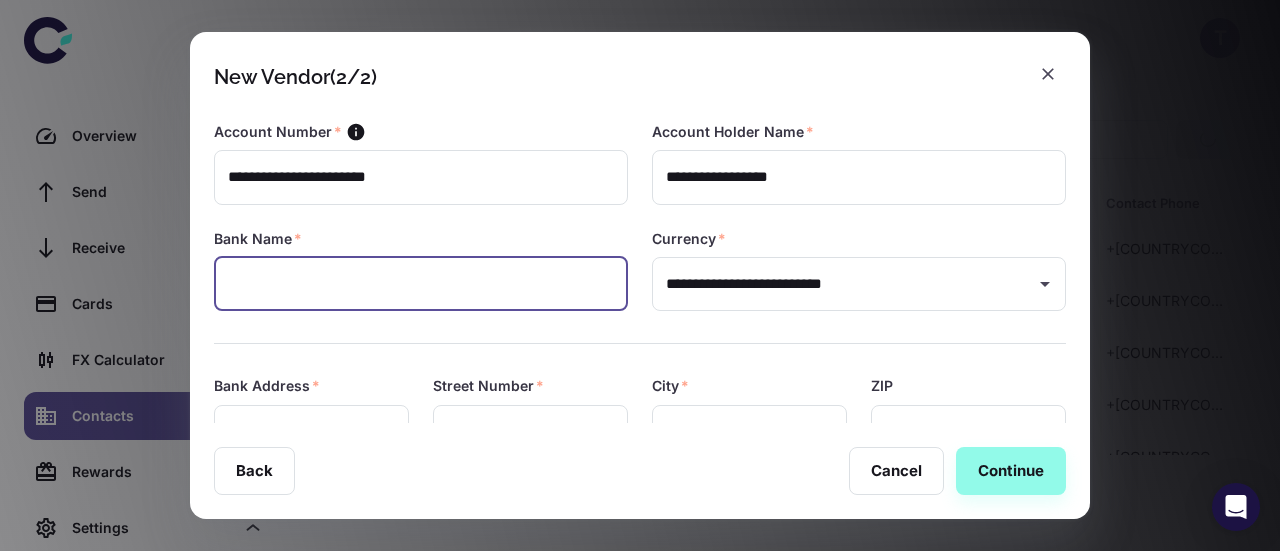 click at bounding box center [421, 284] 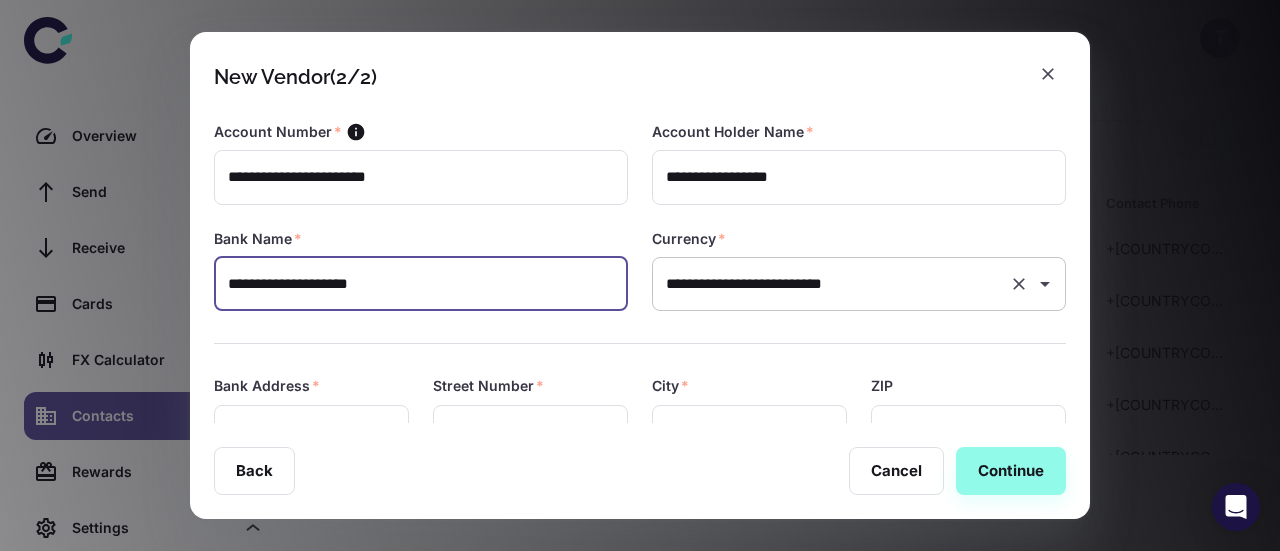 type on "**********" 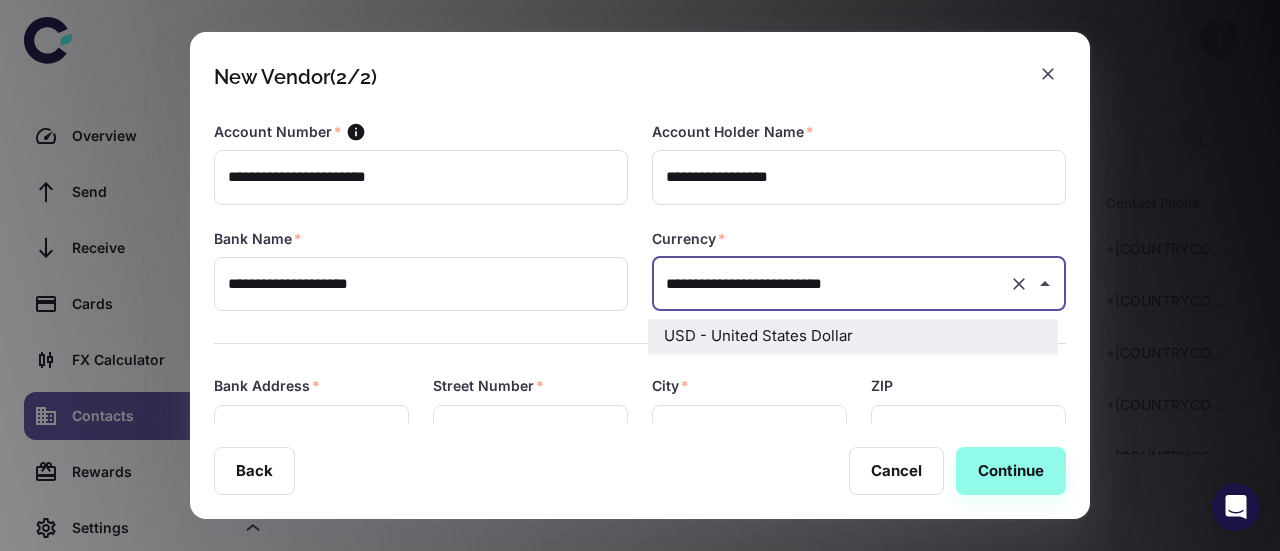 click on "**********" at bounding box center (831, 284) 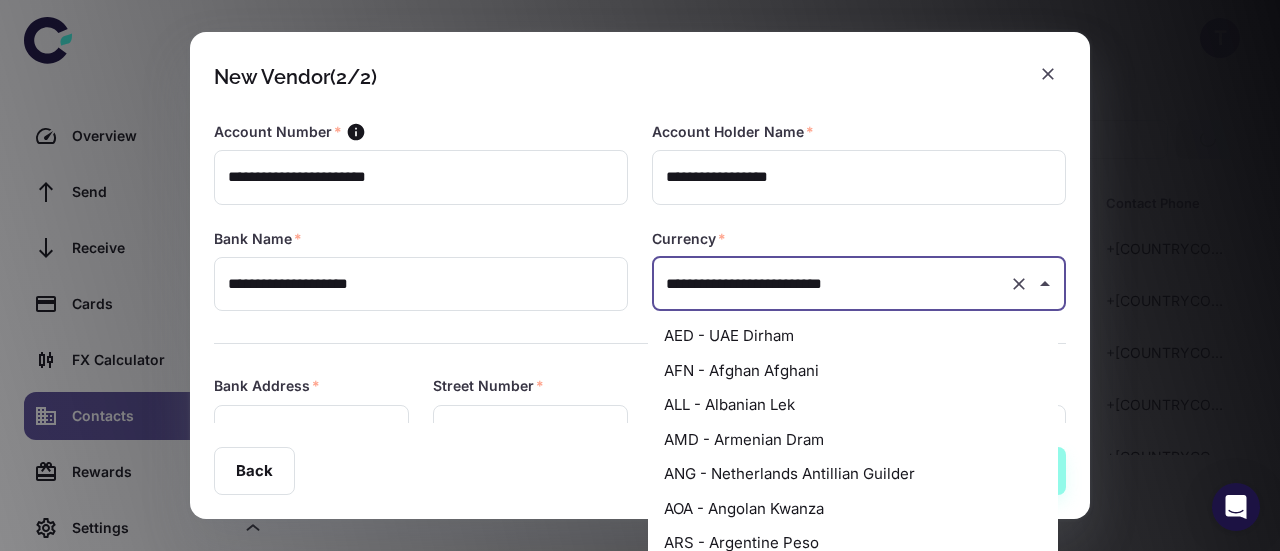 type on "*" 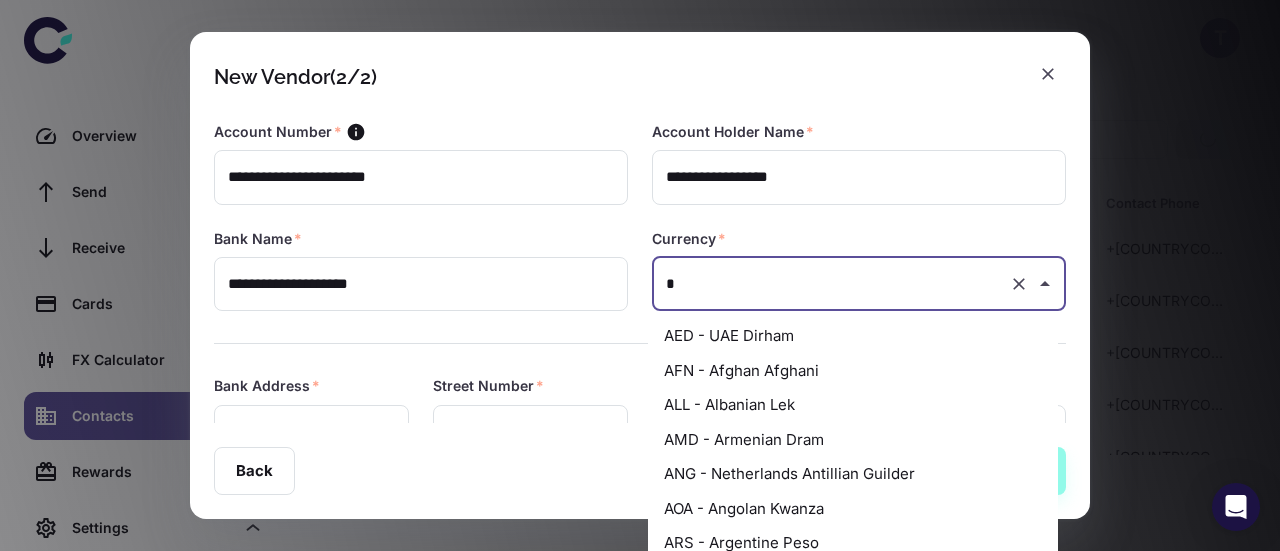 scroll, scrollTop: 4746, scrollLeft: 0, axis: vertical 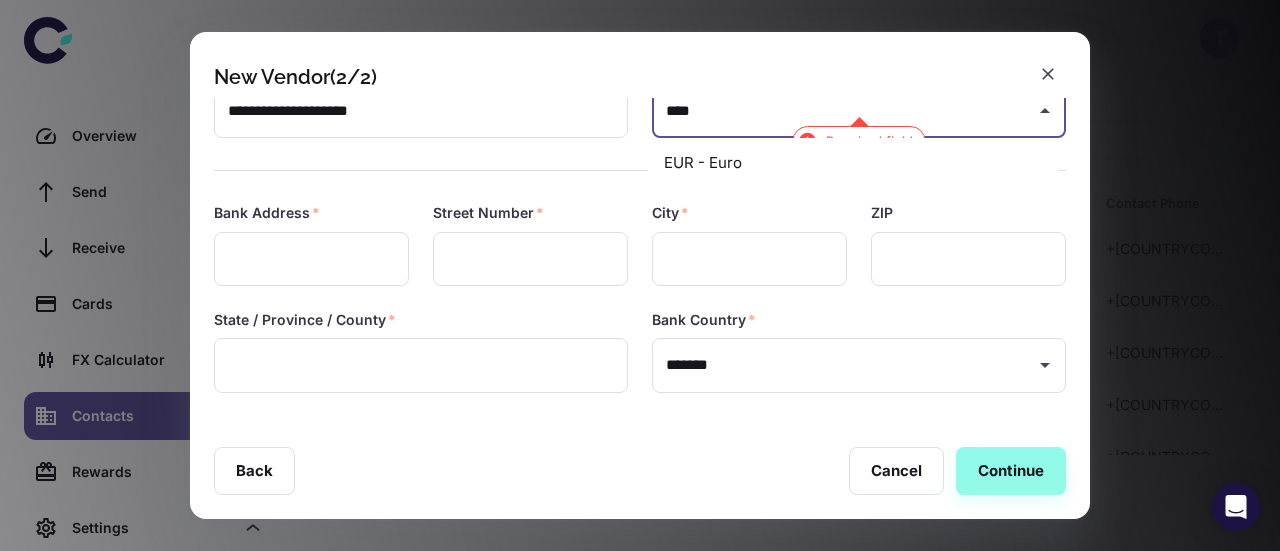 type on "****" 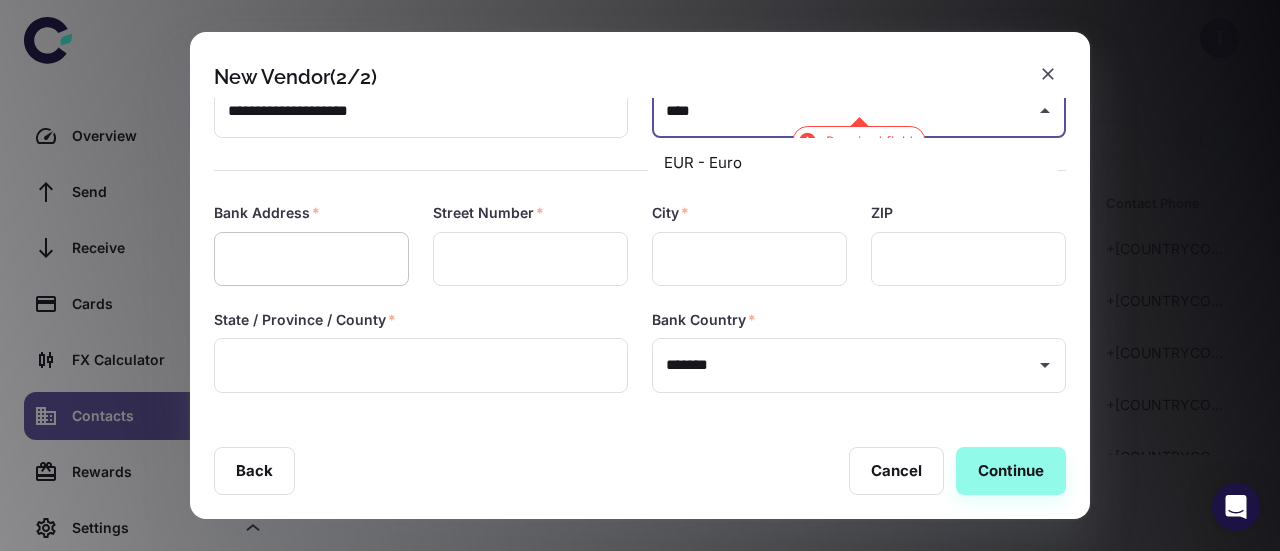 click at bounding box center (311, 259) 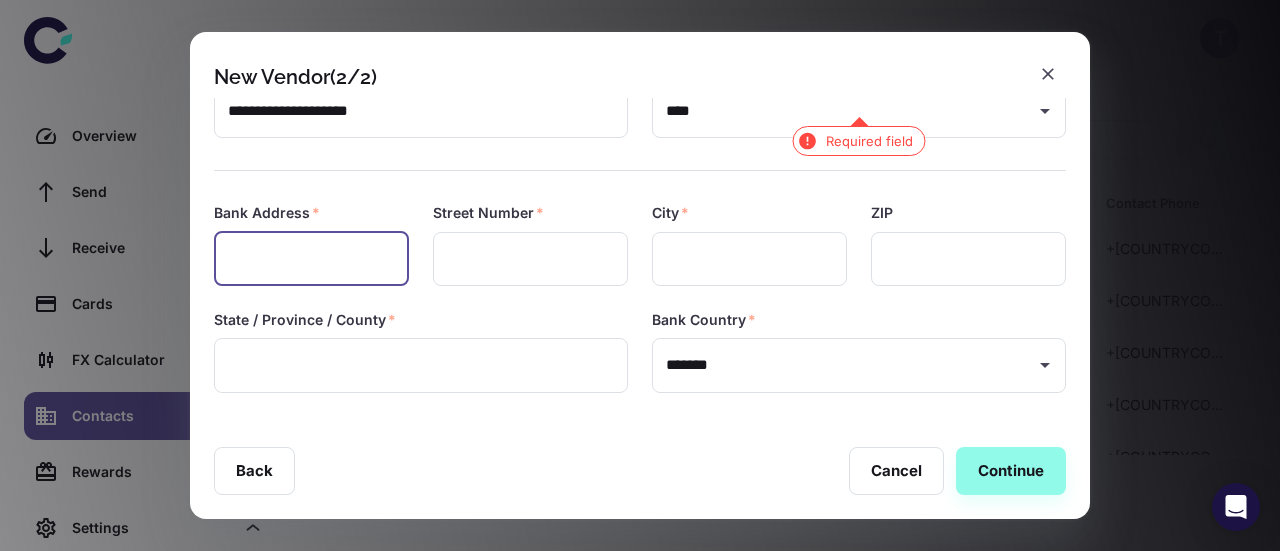 type 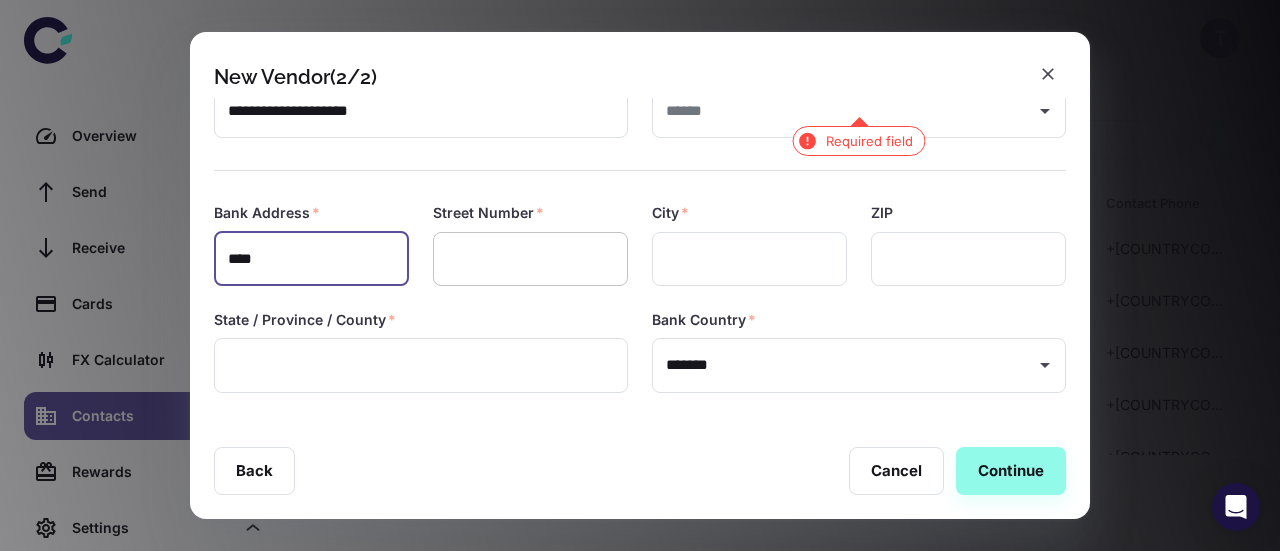 type on "****" 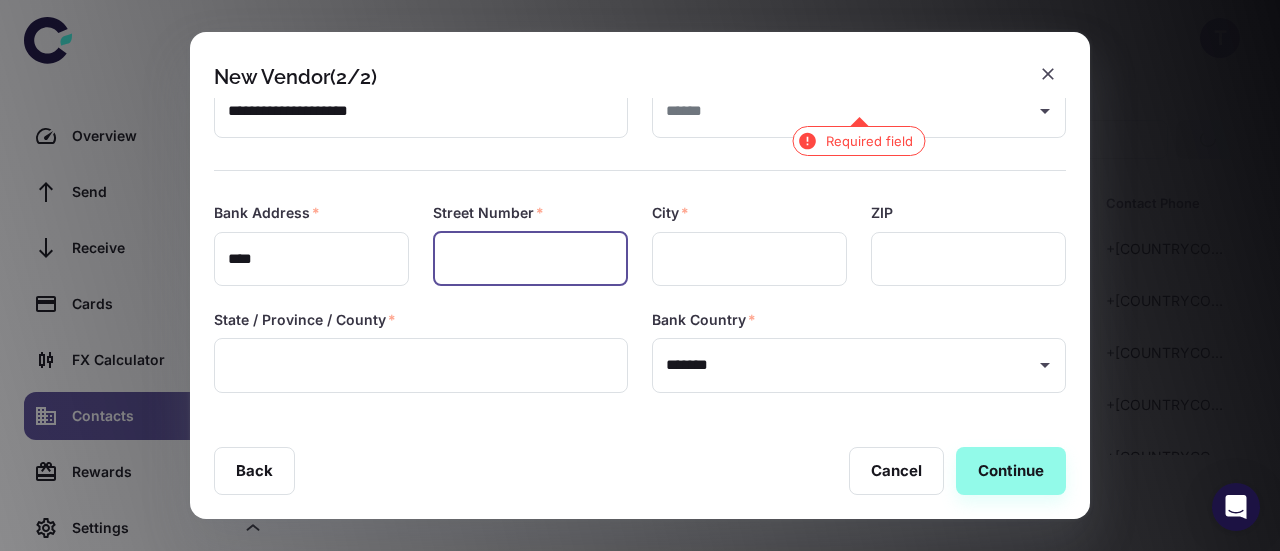 click at bounding box center (530, 259) 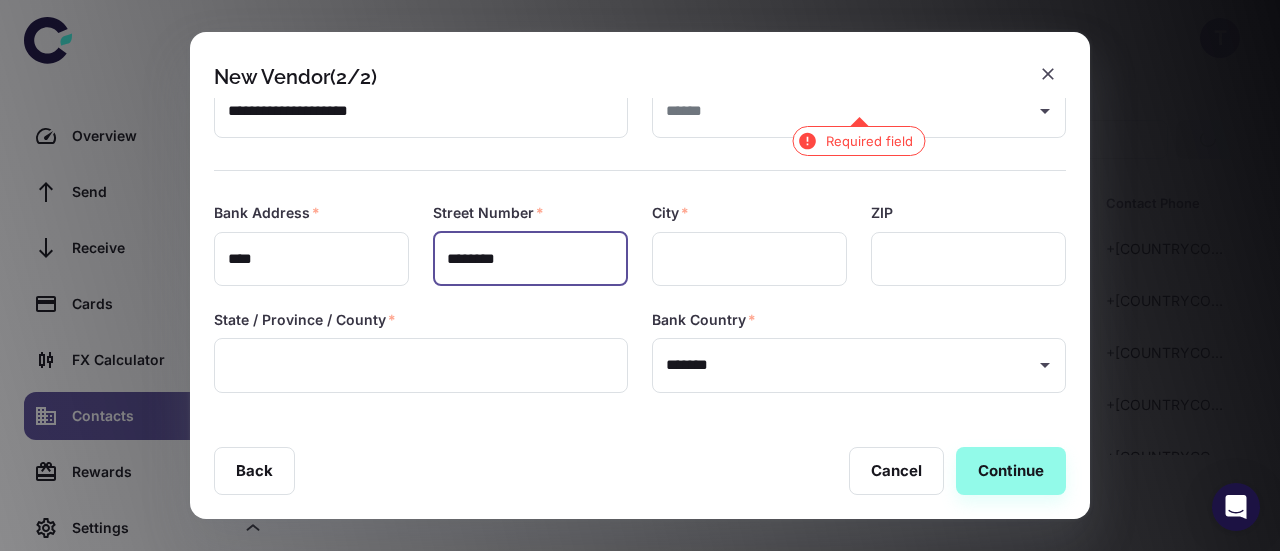 type on "********" 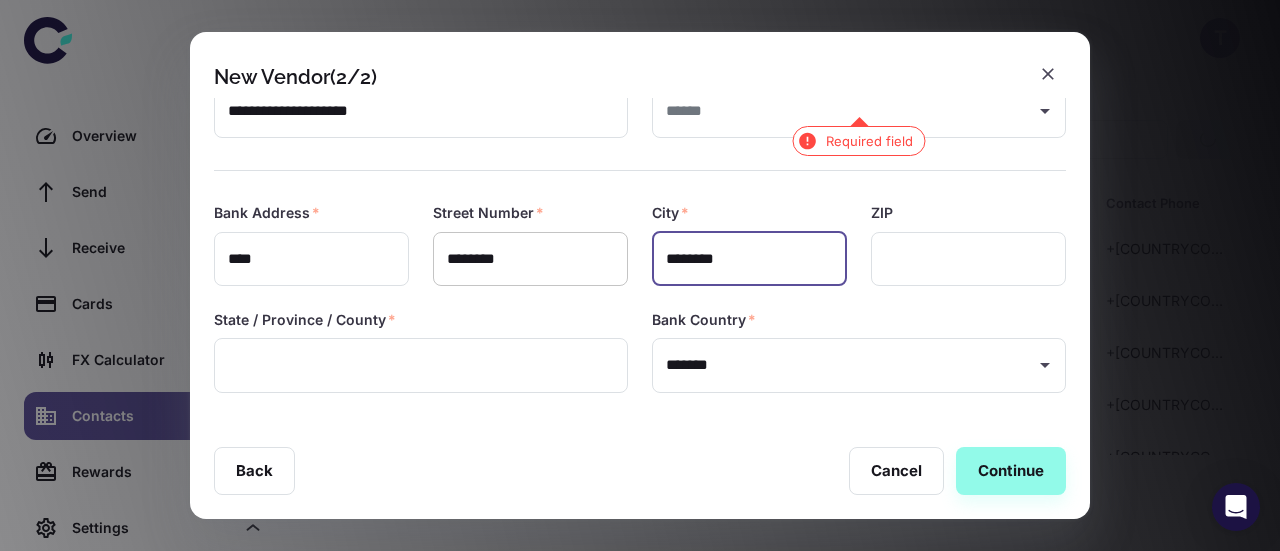 type on "********" 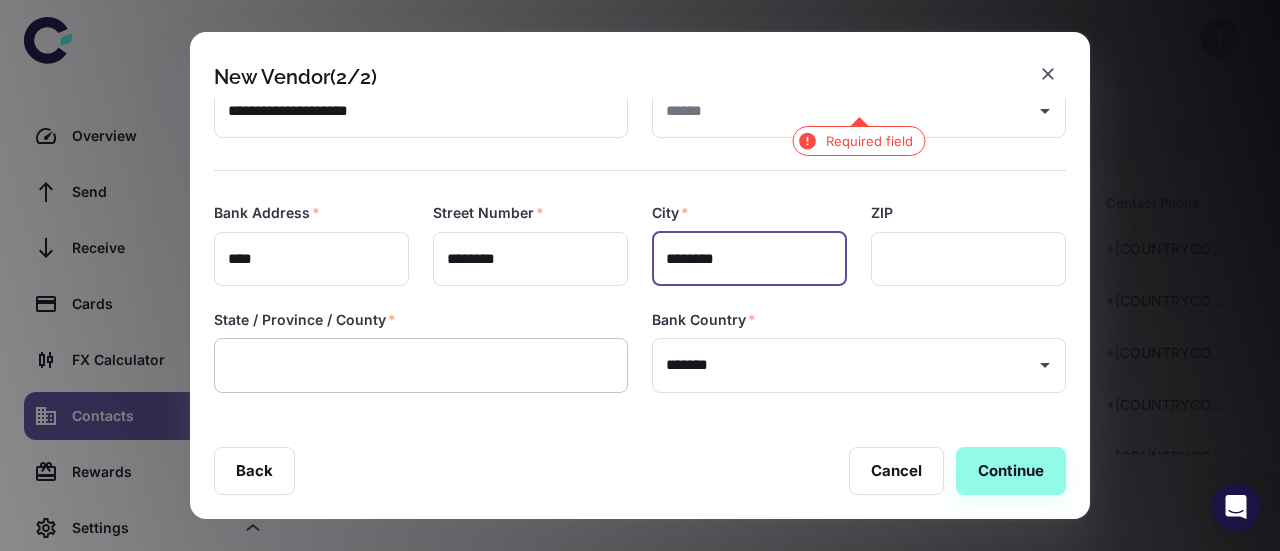 click at bounding box center (421, 365) 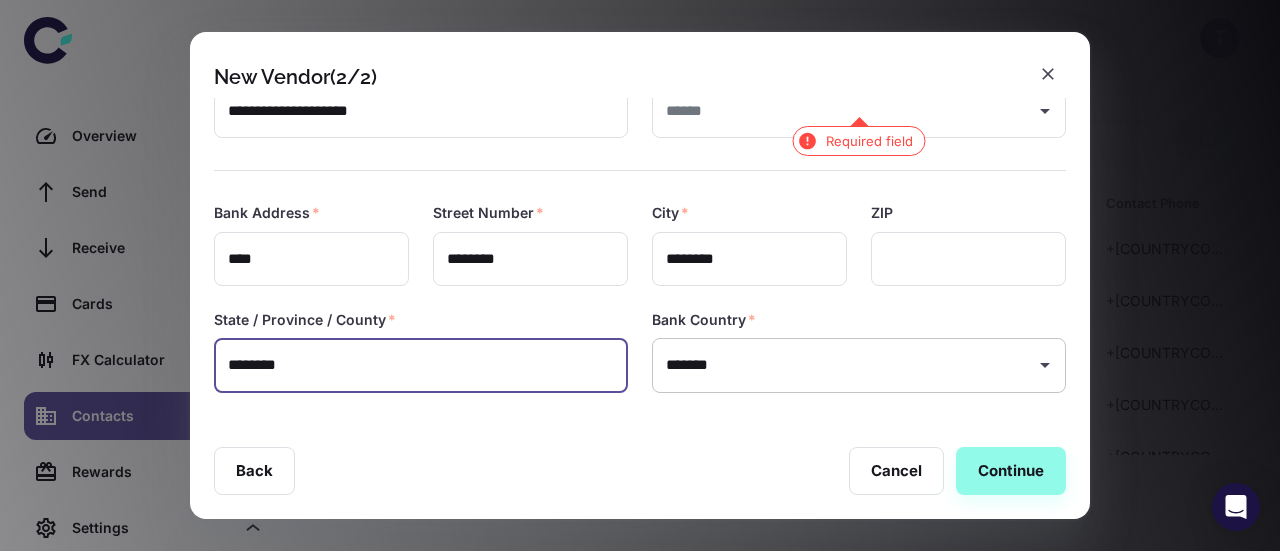 type on "********" 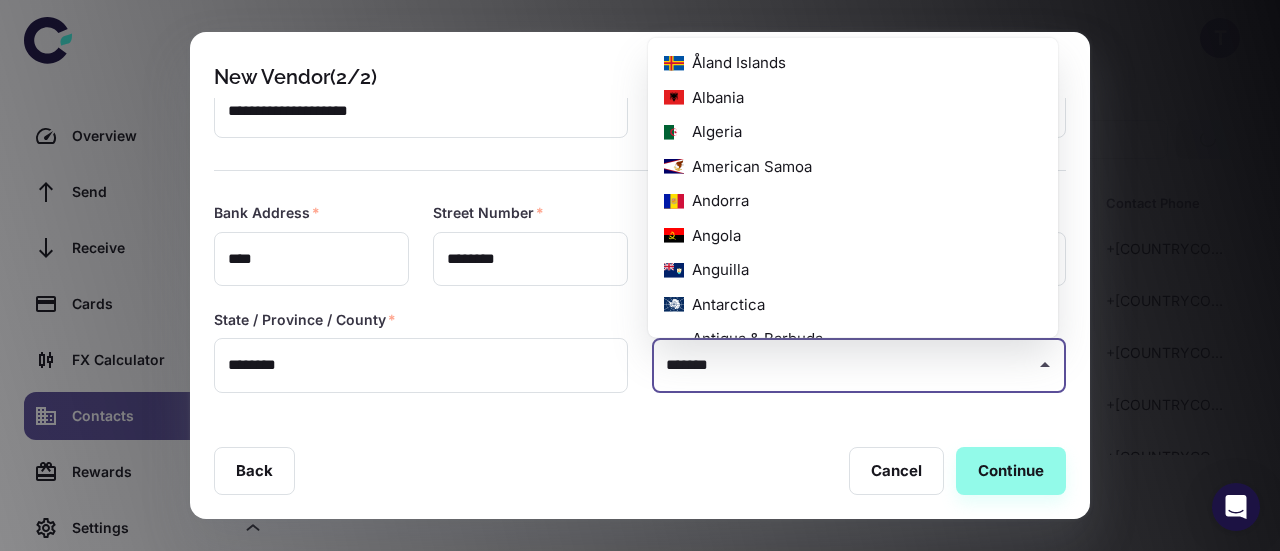click on "*******" at bounding box center [844, 365] 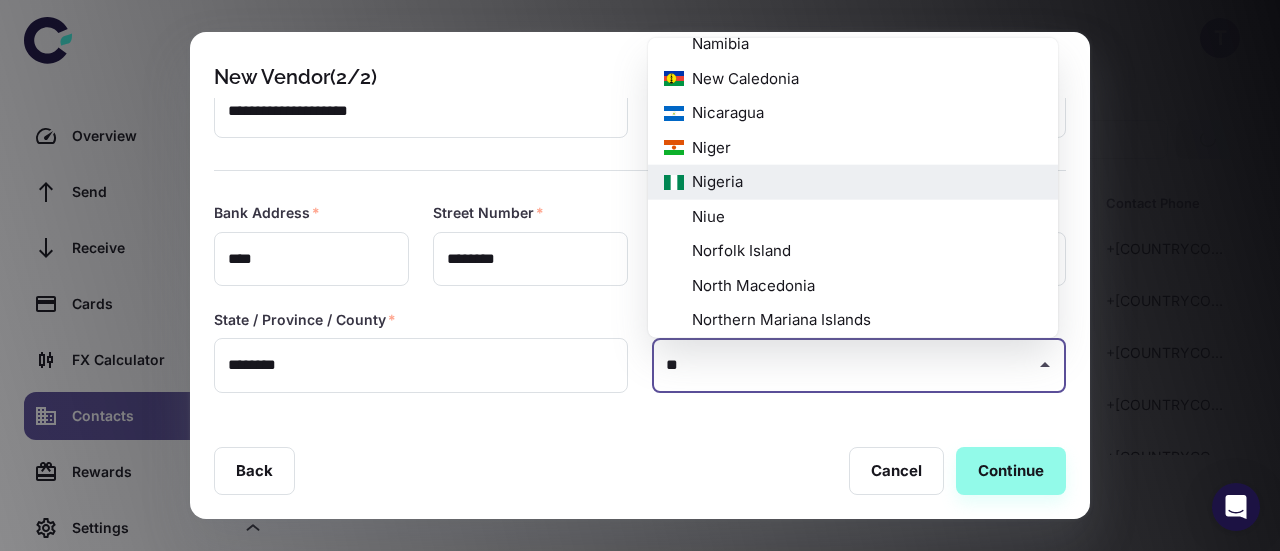 scroll, scrollTop: 0, scrollLeft: 0, axis: both 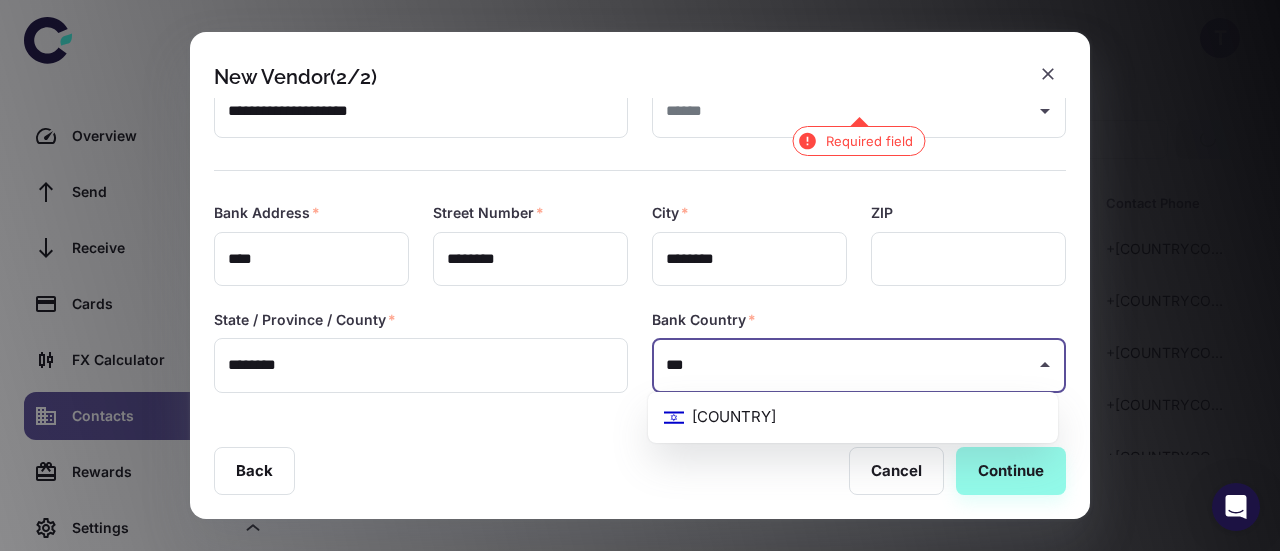 click on "Israel" at bounding box center [853, 417] 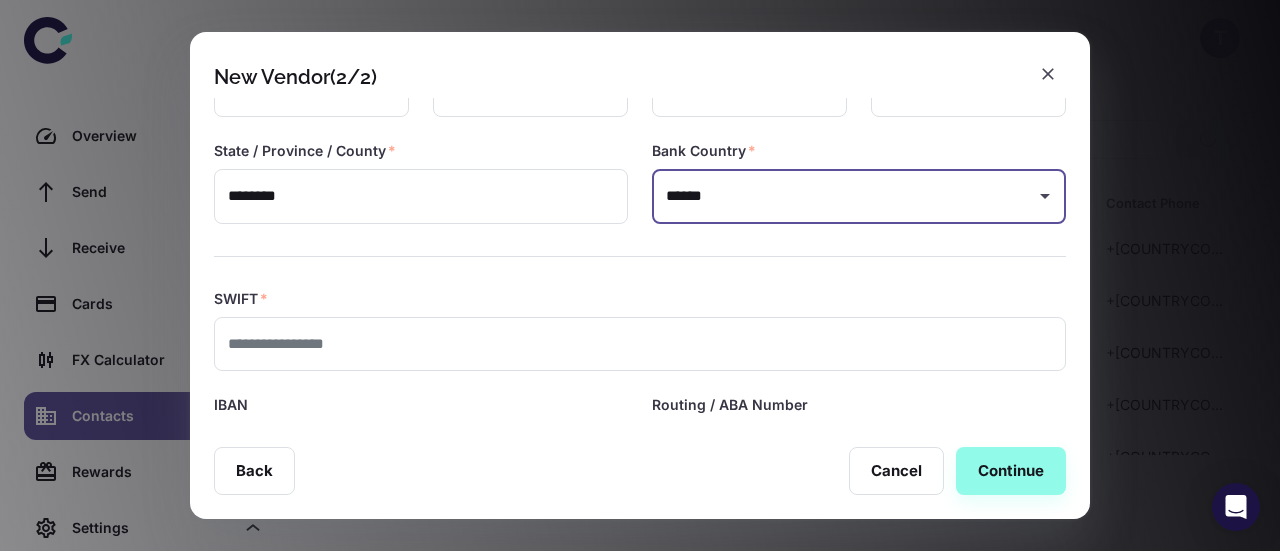 scroll, scrollTop: 344, scrollLeft: 0, axis: vertical 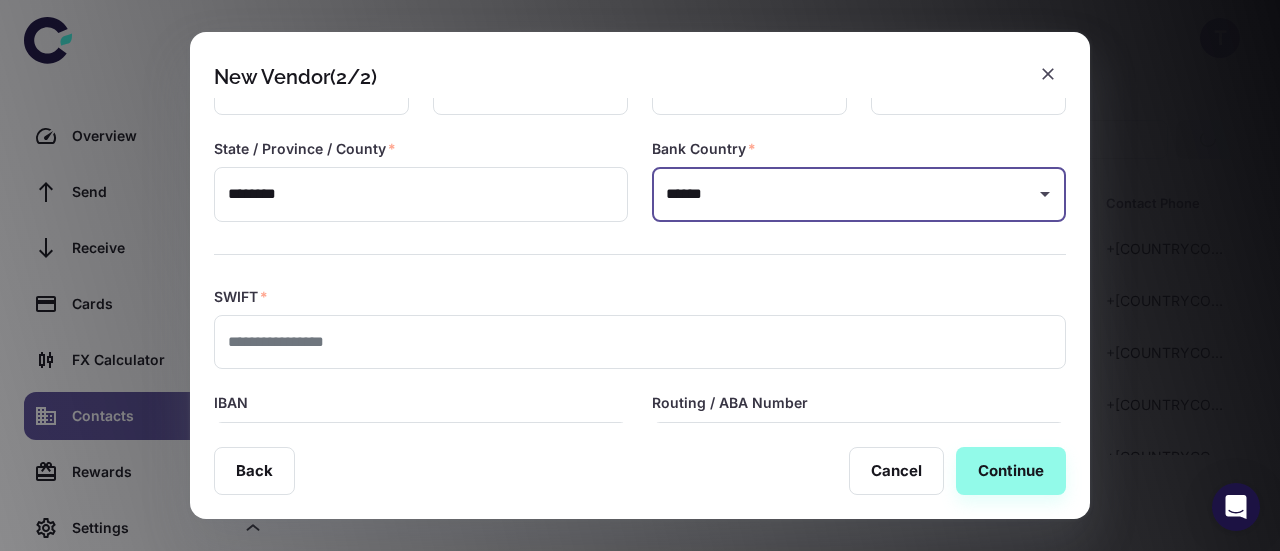 type on "******" 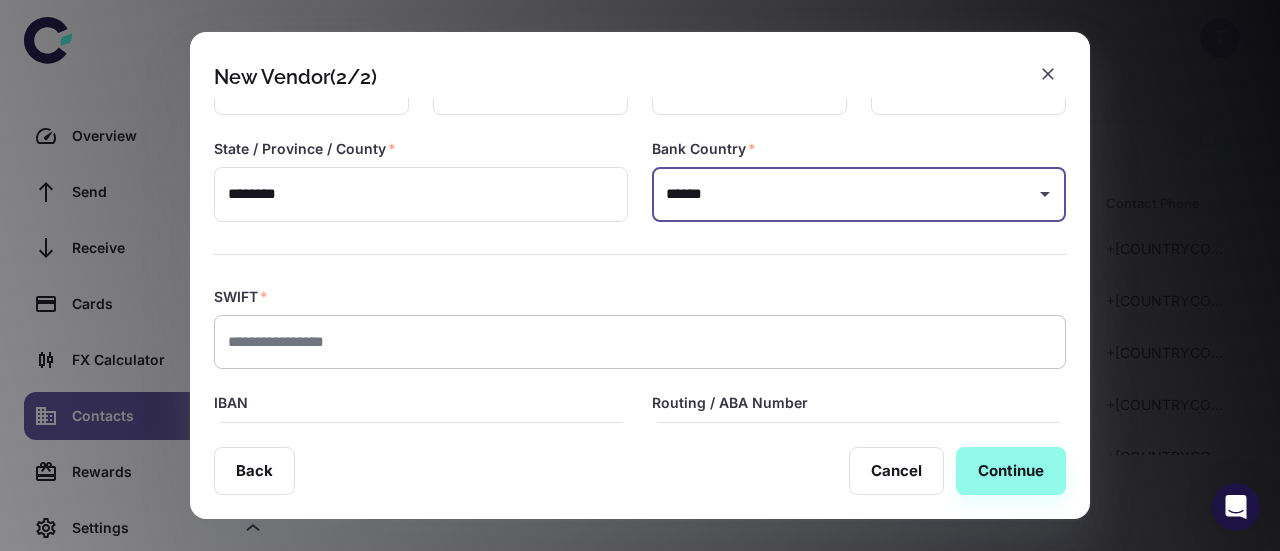 click at bounding box center [640, 342] 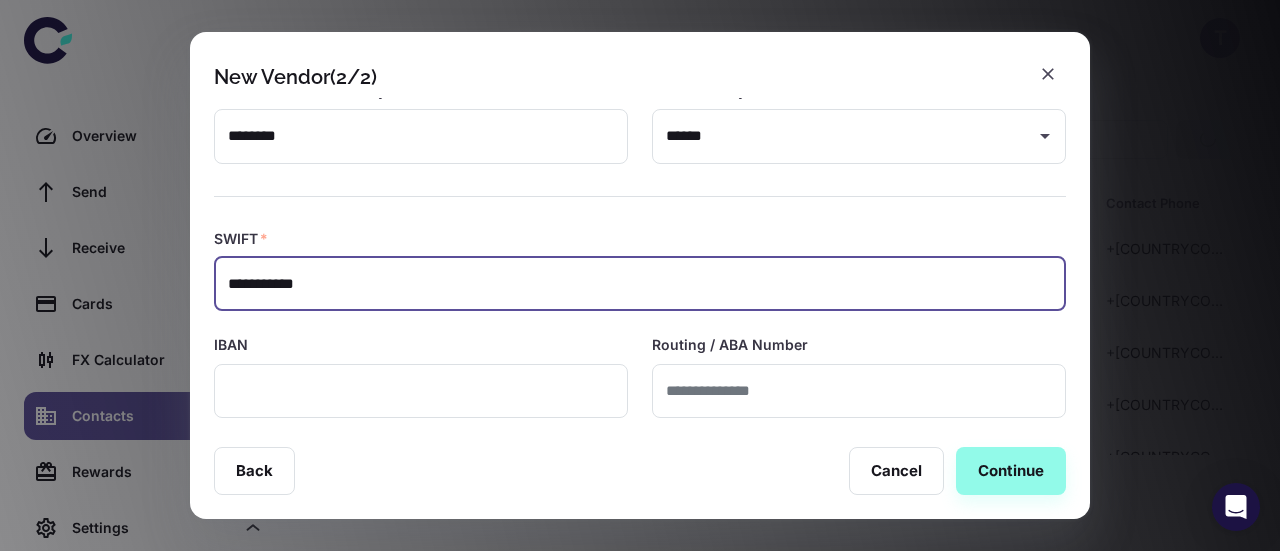 scroll, scrollTop: 472, scrollLeft: 0, axis: vertical 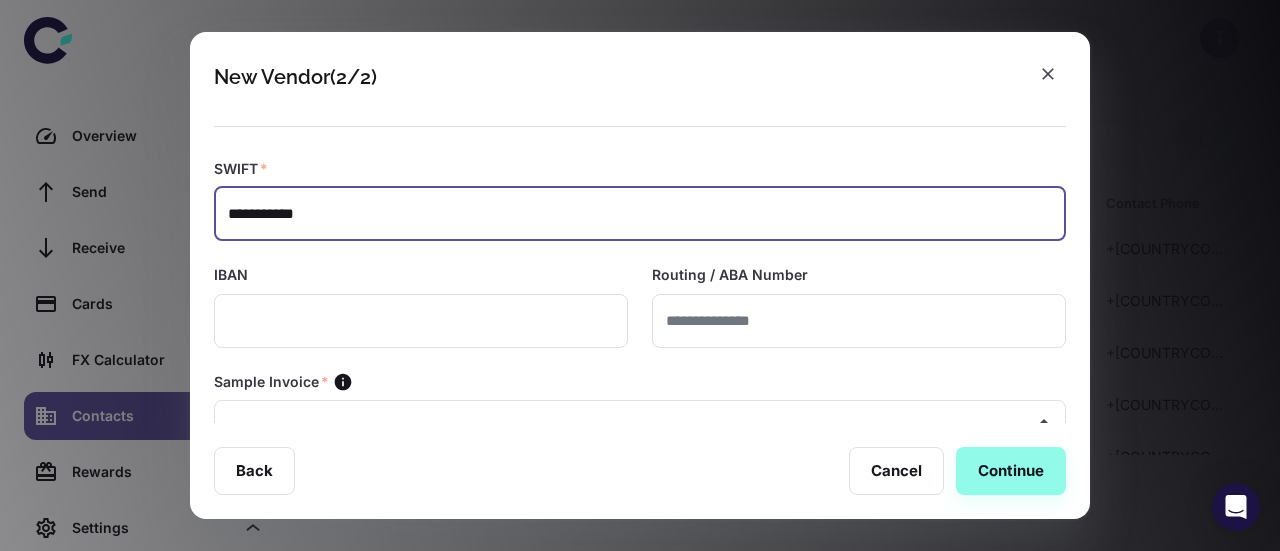 type on "**********" 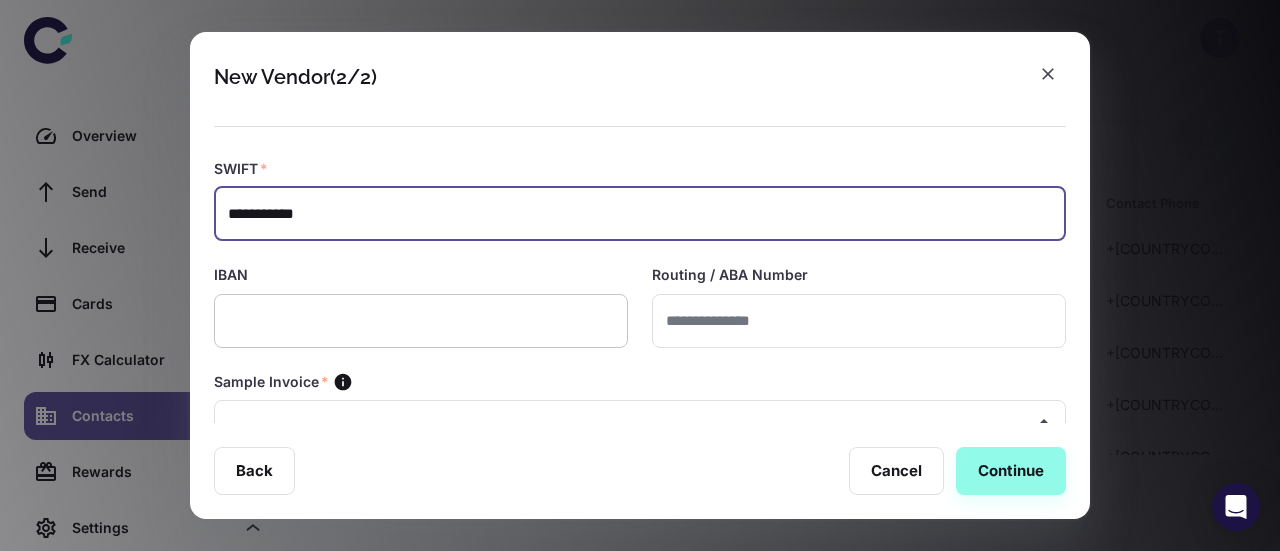click at bounding box center (421, 321) 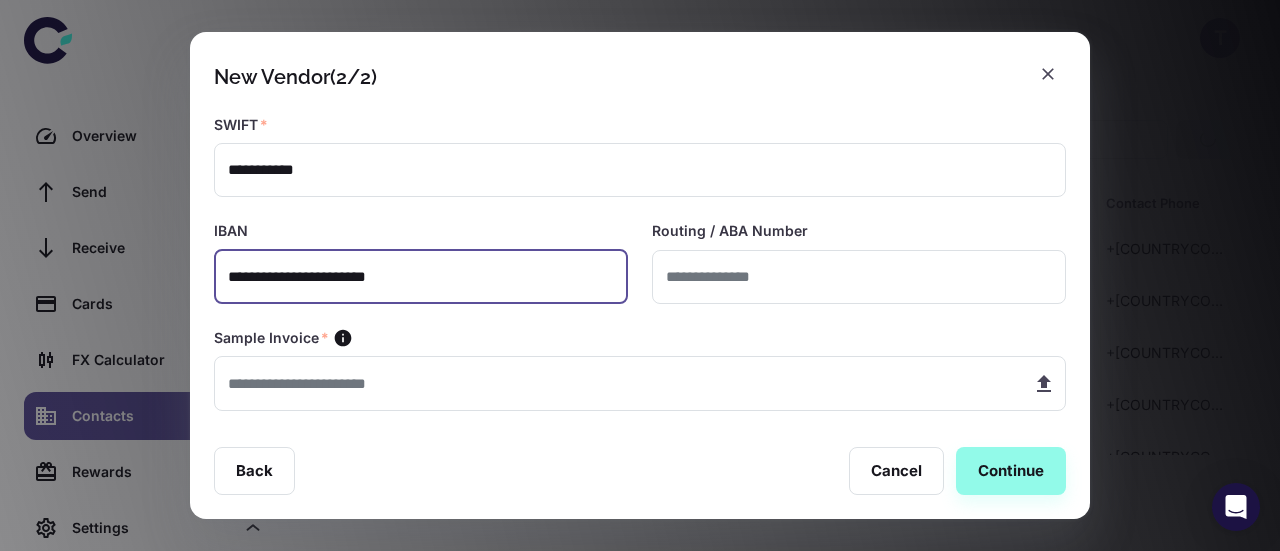 scroll, scrollTop: 526, scrollLeft: 0, axis: vertical 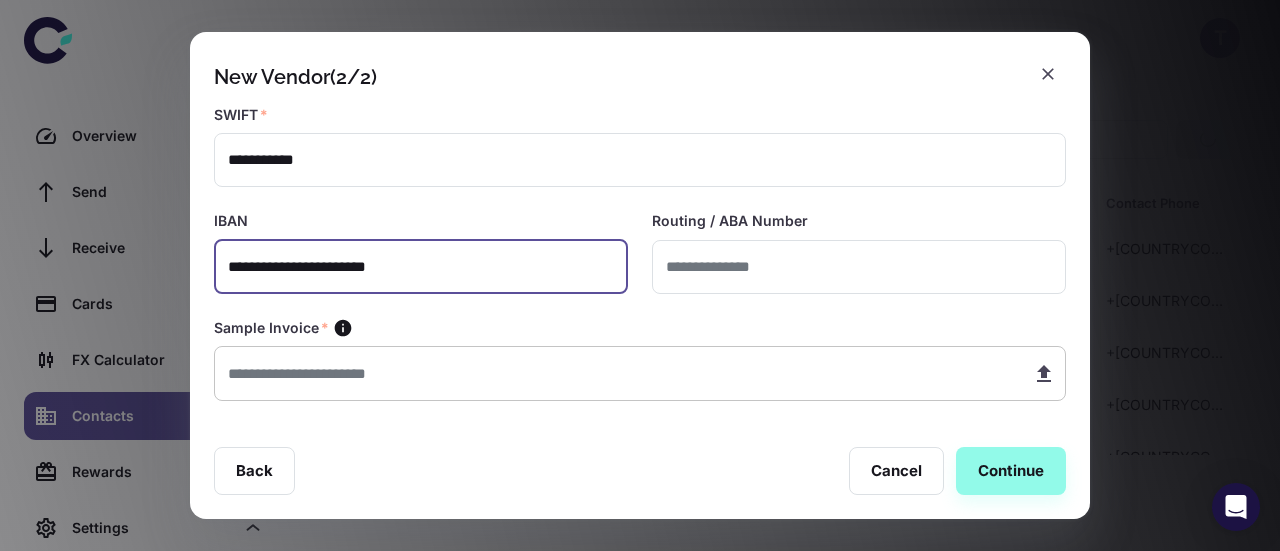 type on "**********" 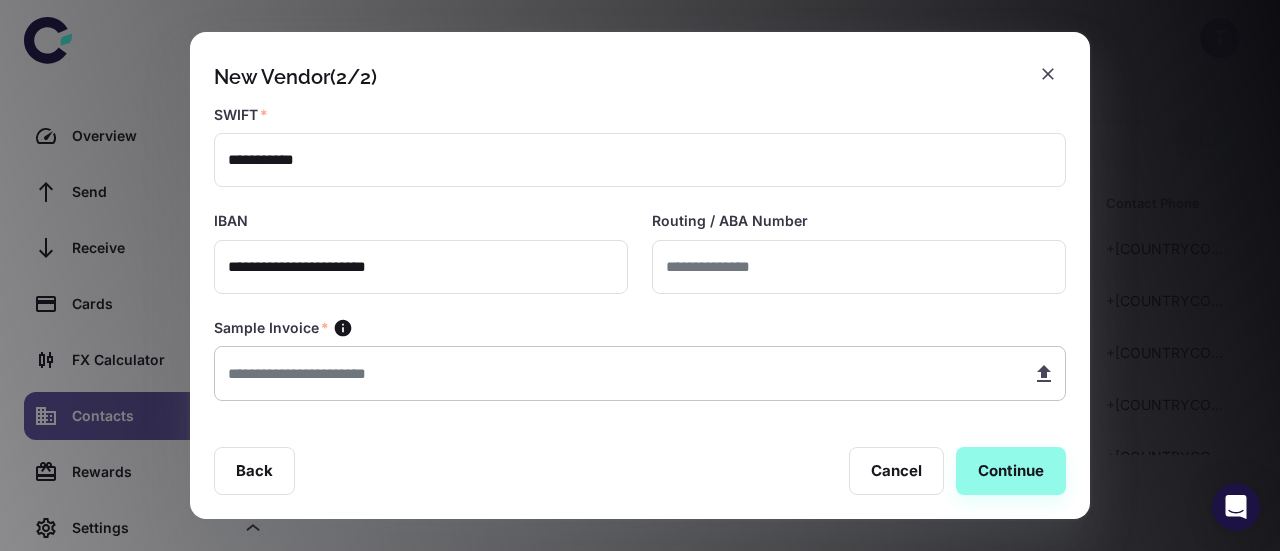 type on "**********" 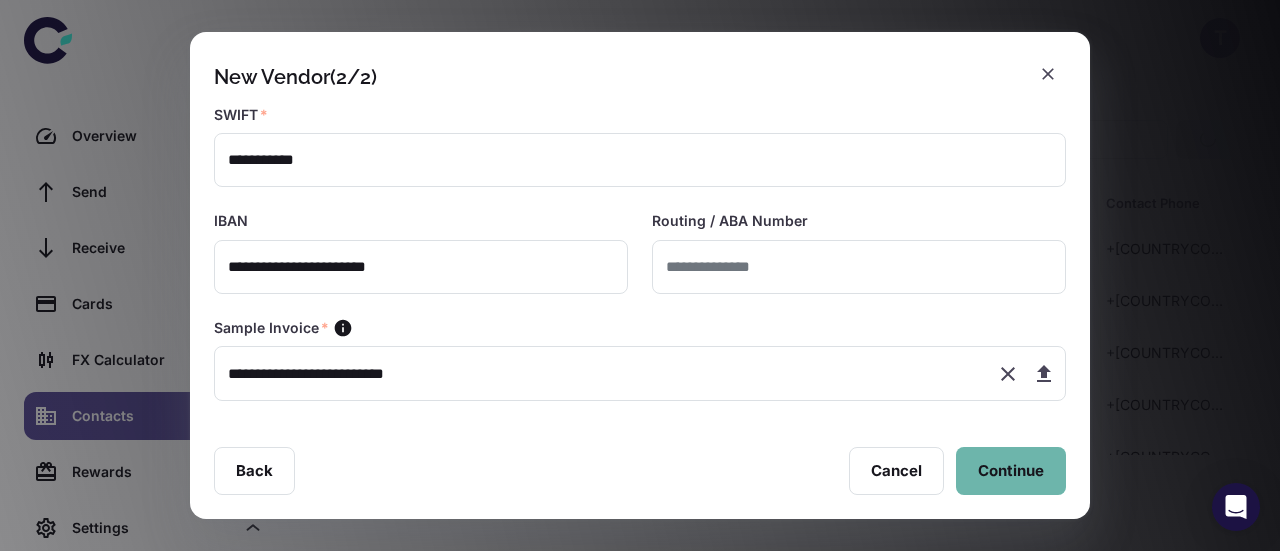 click on "Continue" at bounding box center (1011, 471) 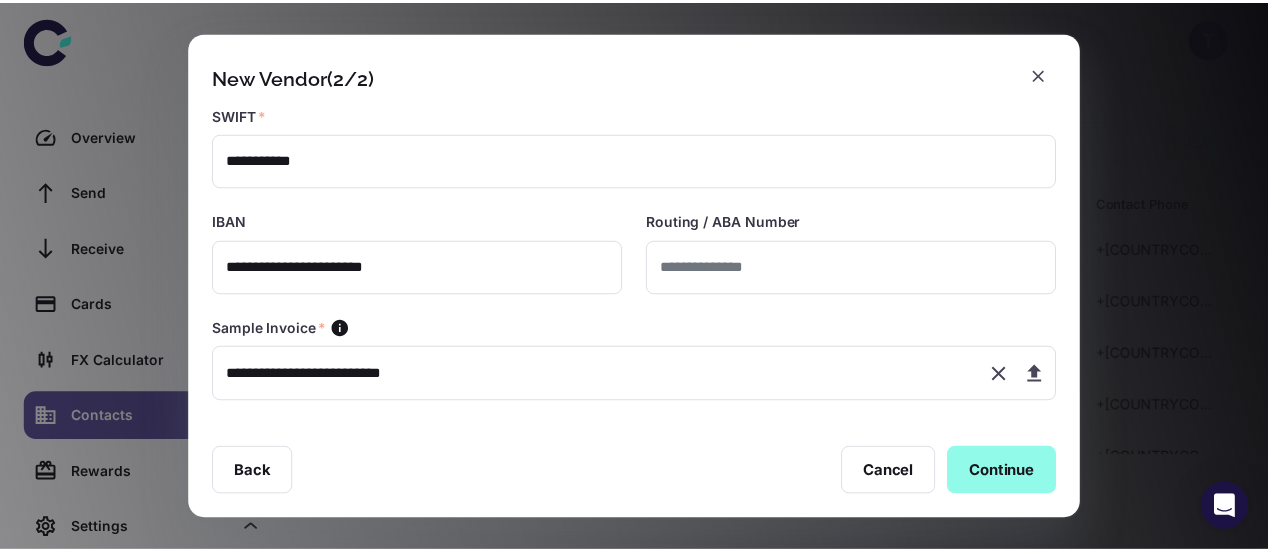 scroll, scrollTop: 23, scrollLeft: 0, axis: vertical 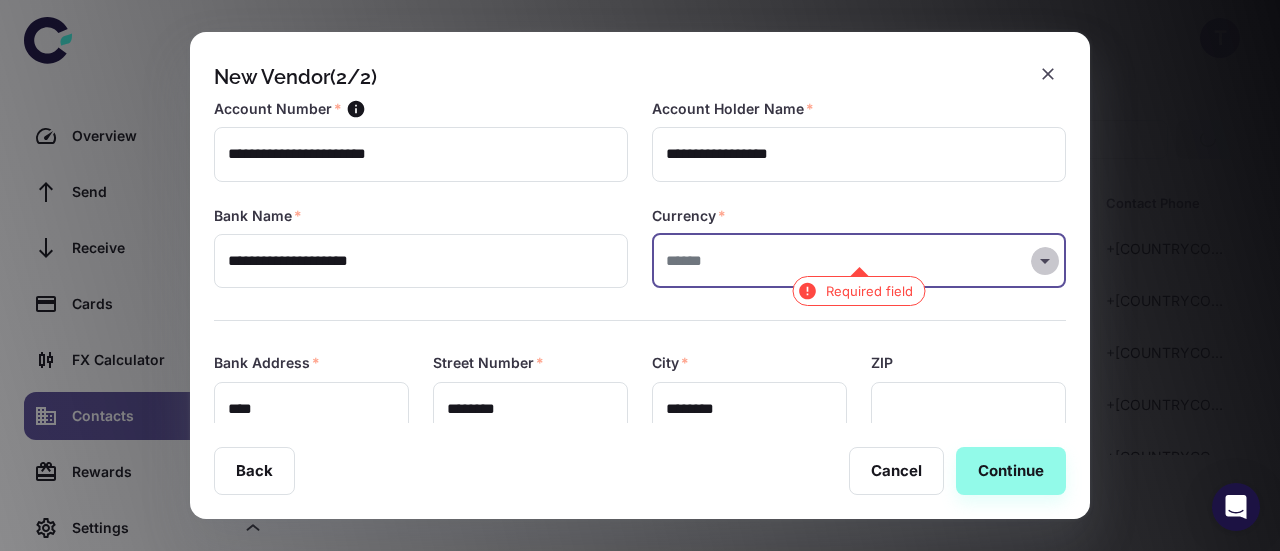 click 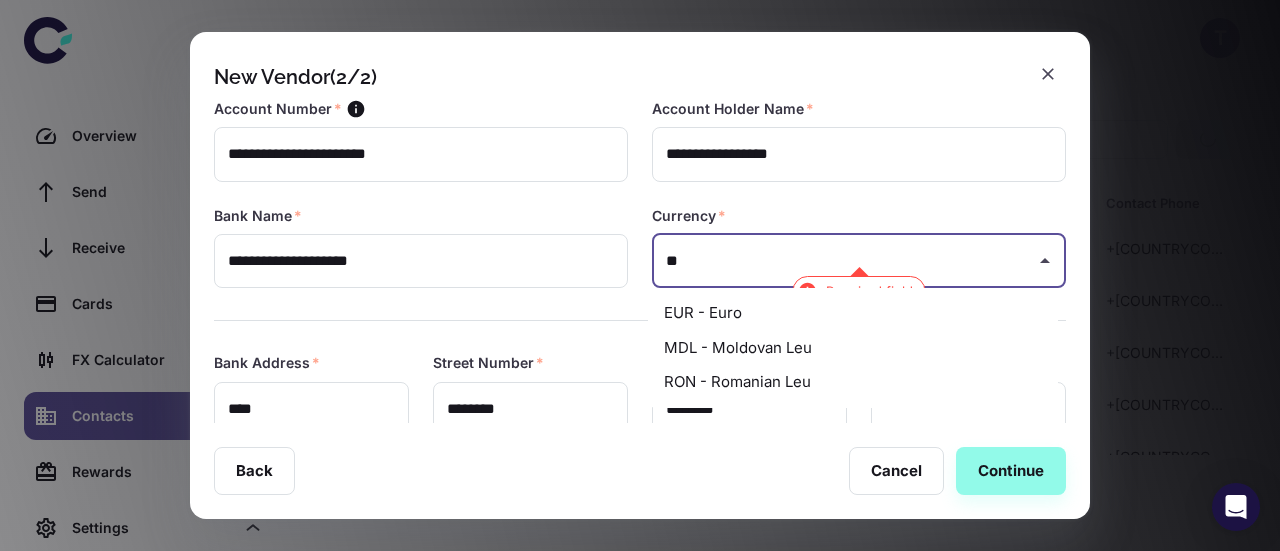 click on "EUR - Euro" at bounding box center (853, 313) 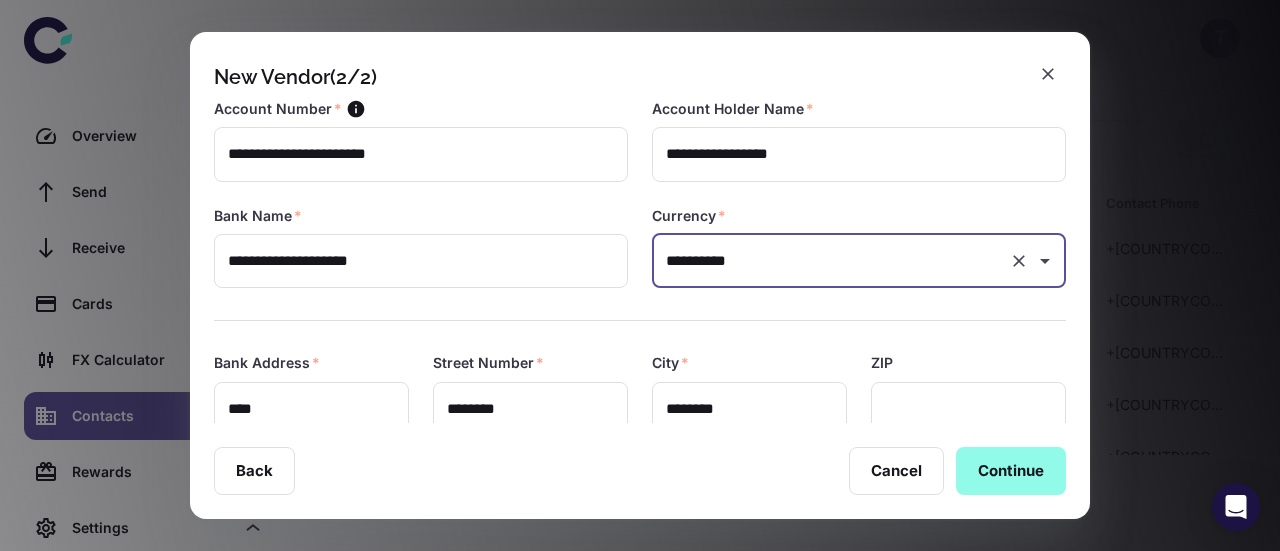 type on "**********" 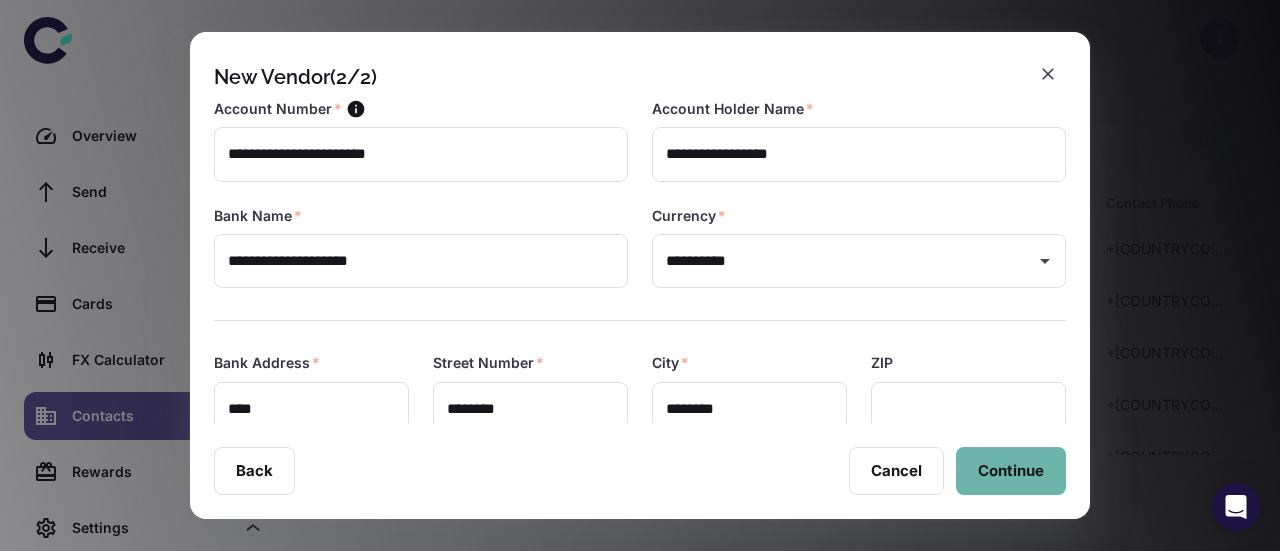 click on "Continue" at bounding box center (1011, 471) 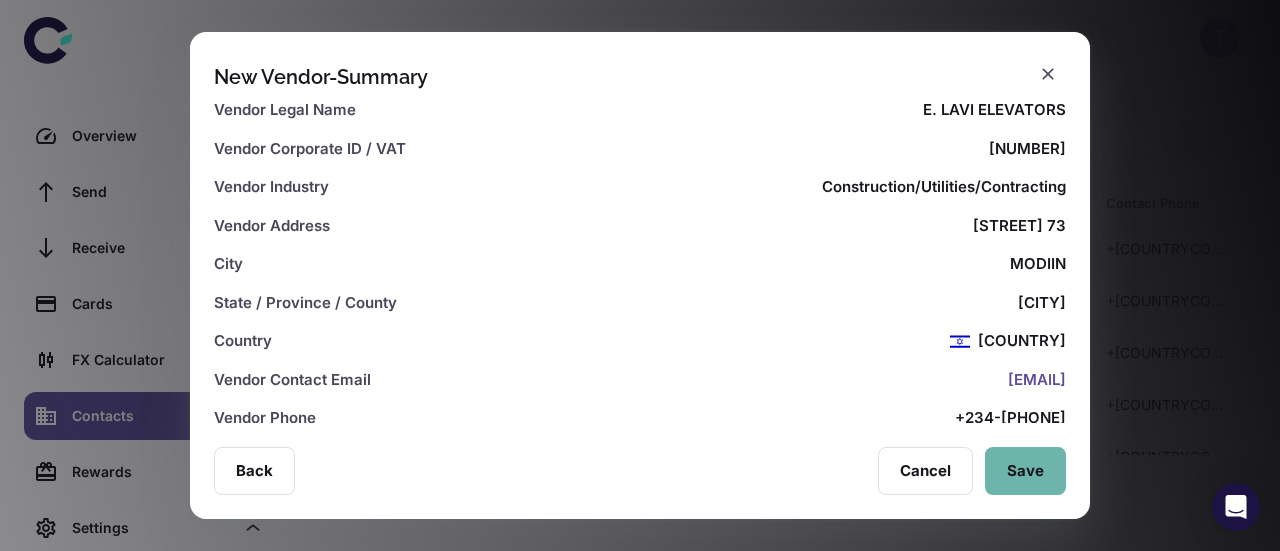 click on "Save" at bounding box center [1025, 471] 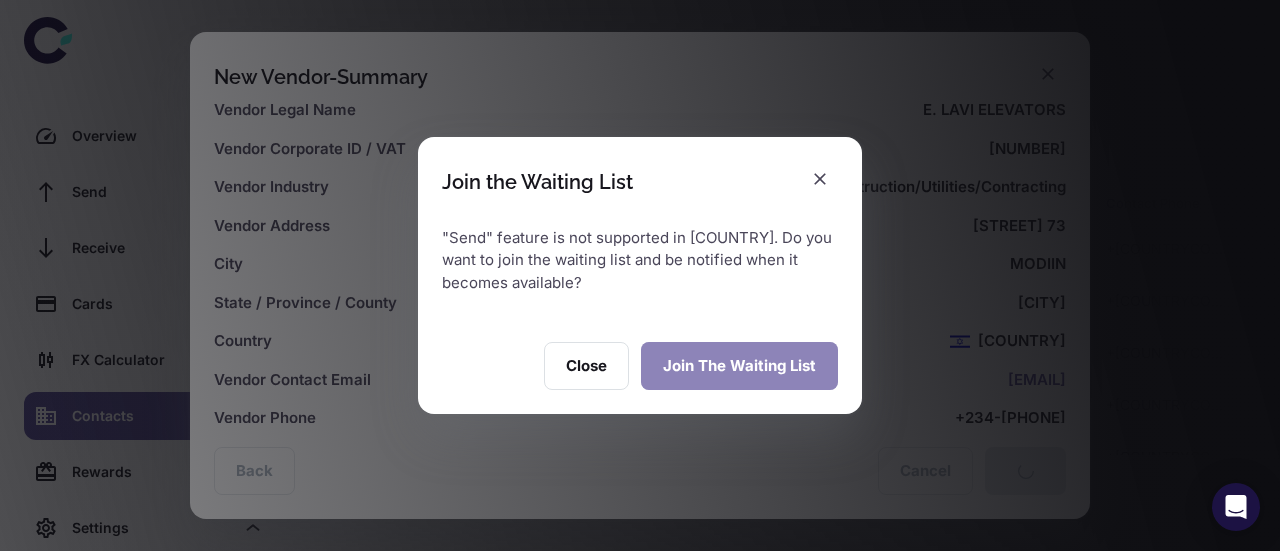 click on "Join the Waiting List" at bounding box center (739, 366) 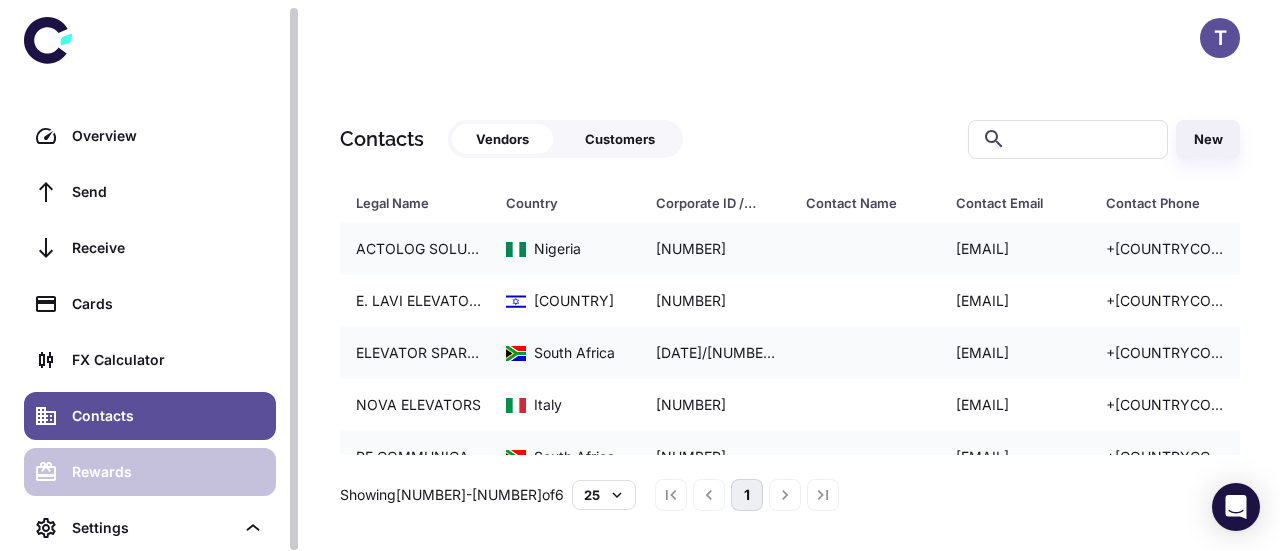 click on "Rewards" at bounding box center (168, 472) 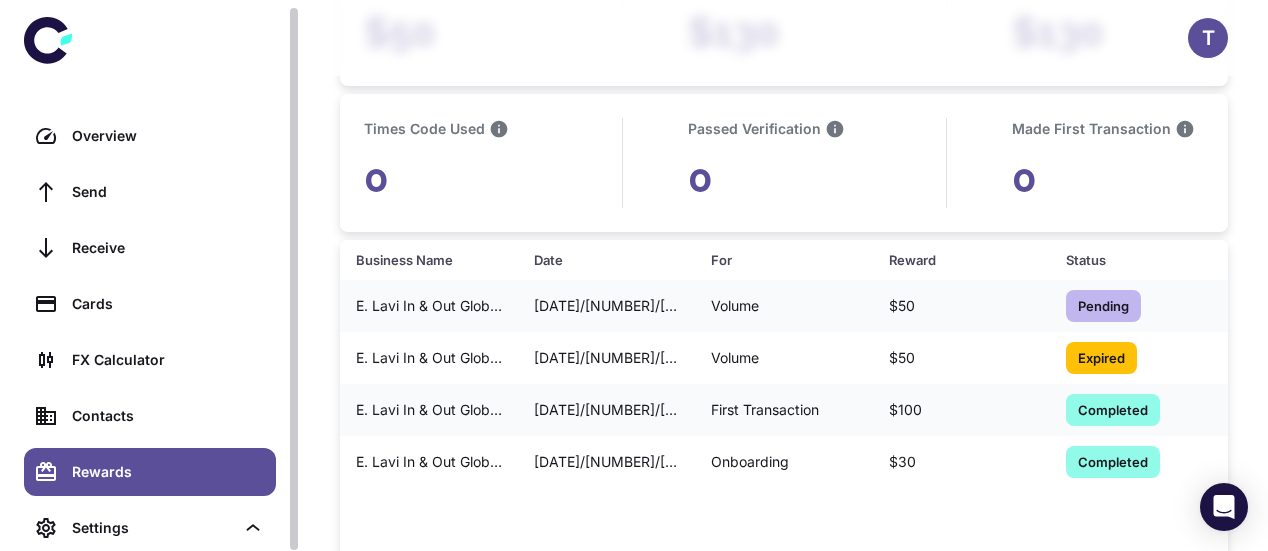 scroll, scrollTop: 573, scrollLeft: 0, axis: vertical 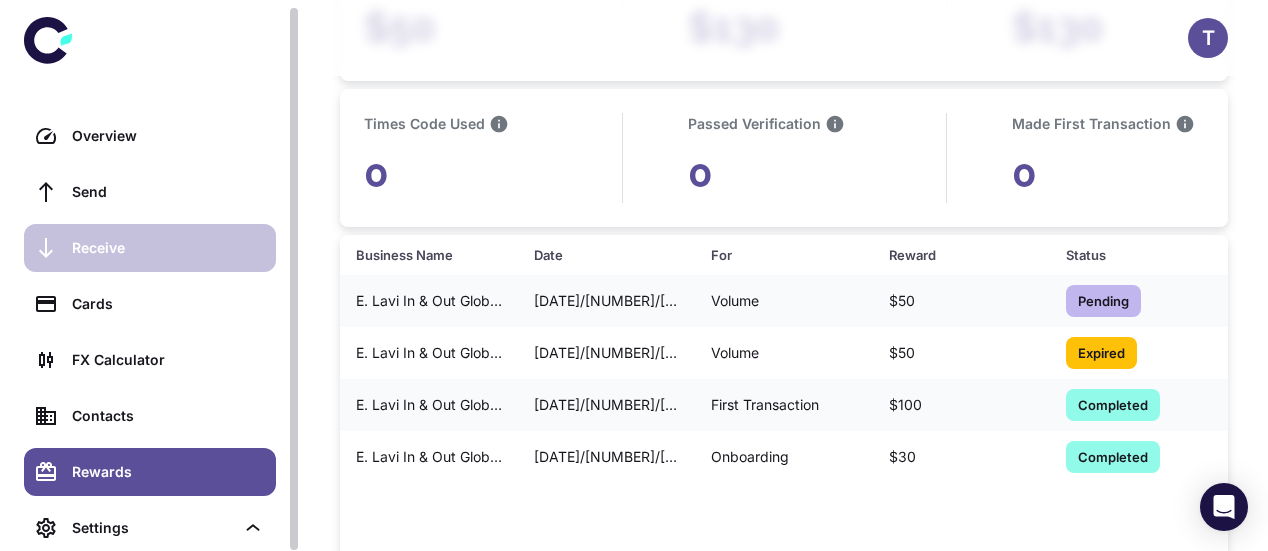 click on "Receive" at bounding box center [168, 248] 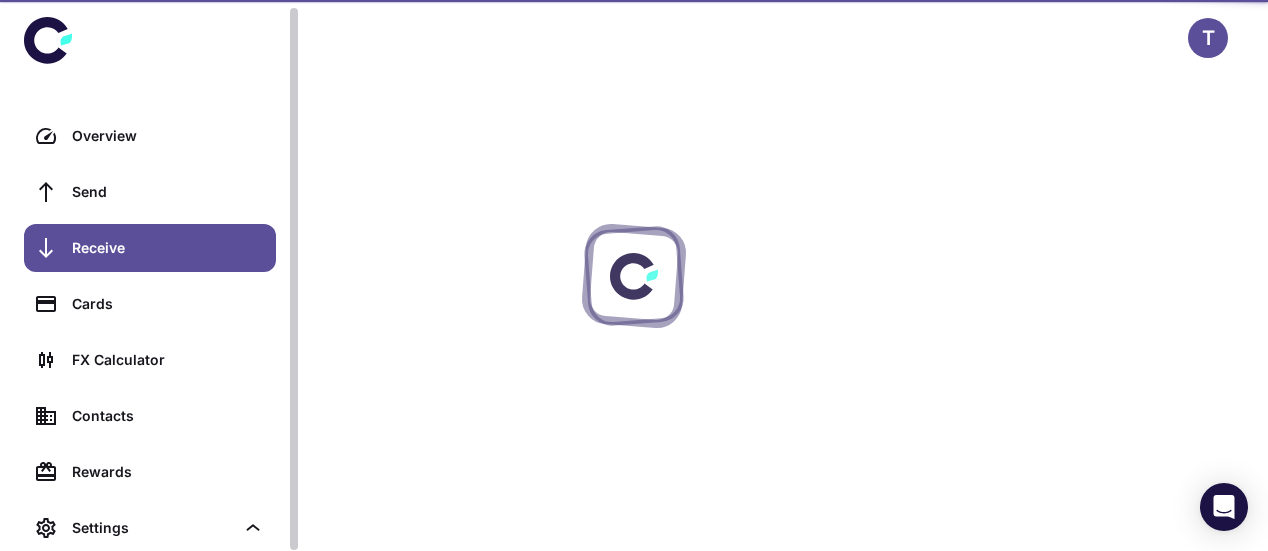 scroll, scrollTop: 0, scrollLeft: 0, axis: both 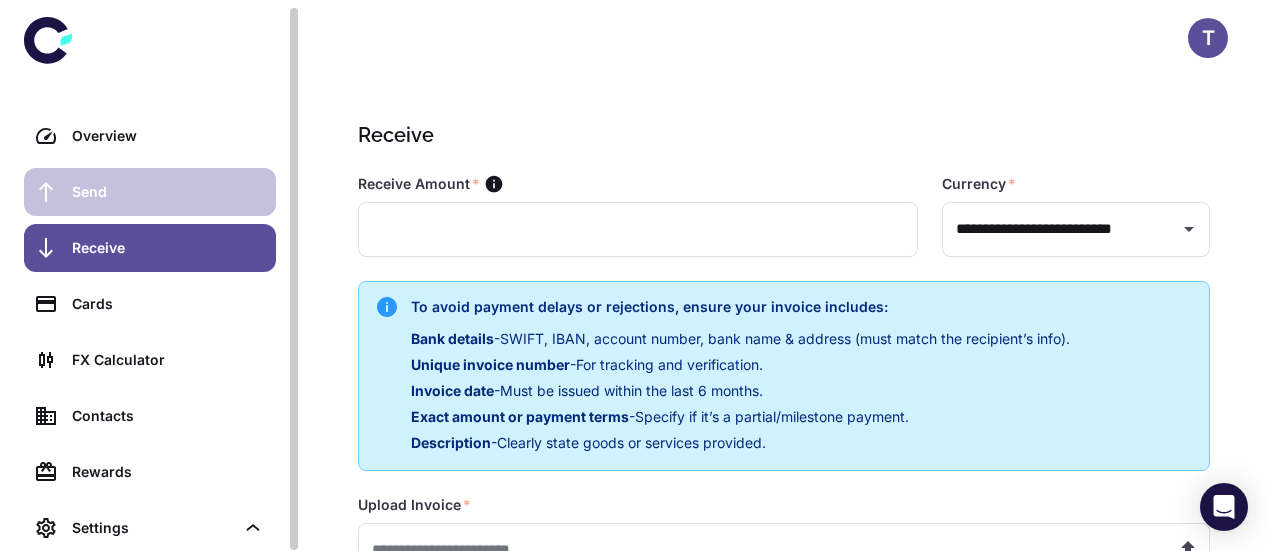 click on "Send" at bounding box center (168, 192) 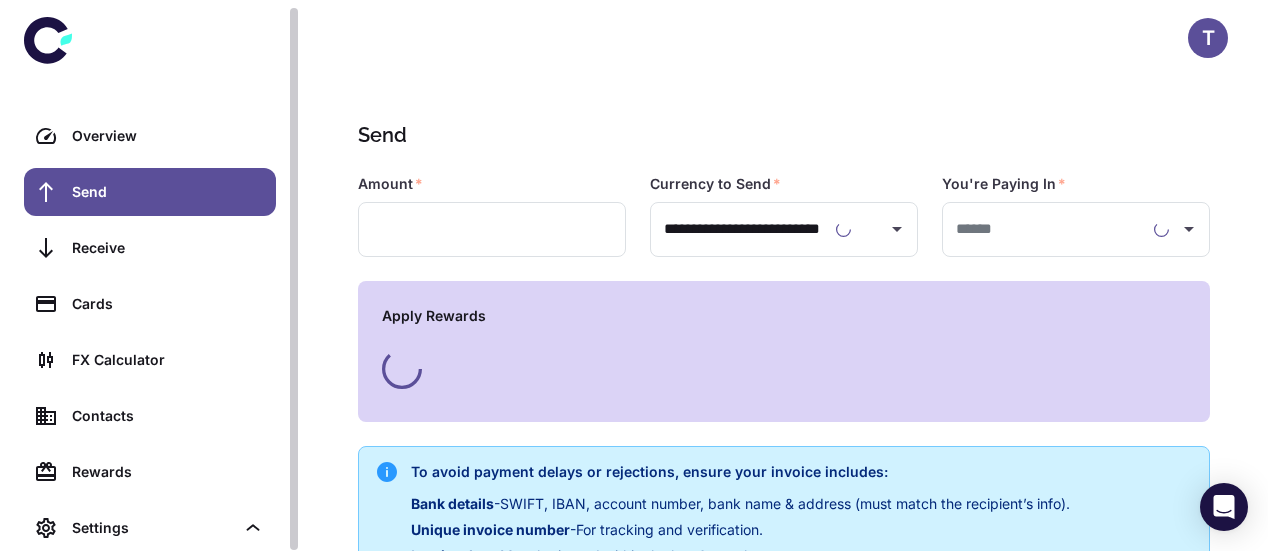 type on "**********" 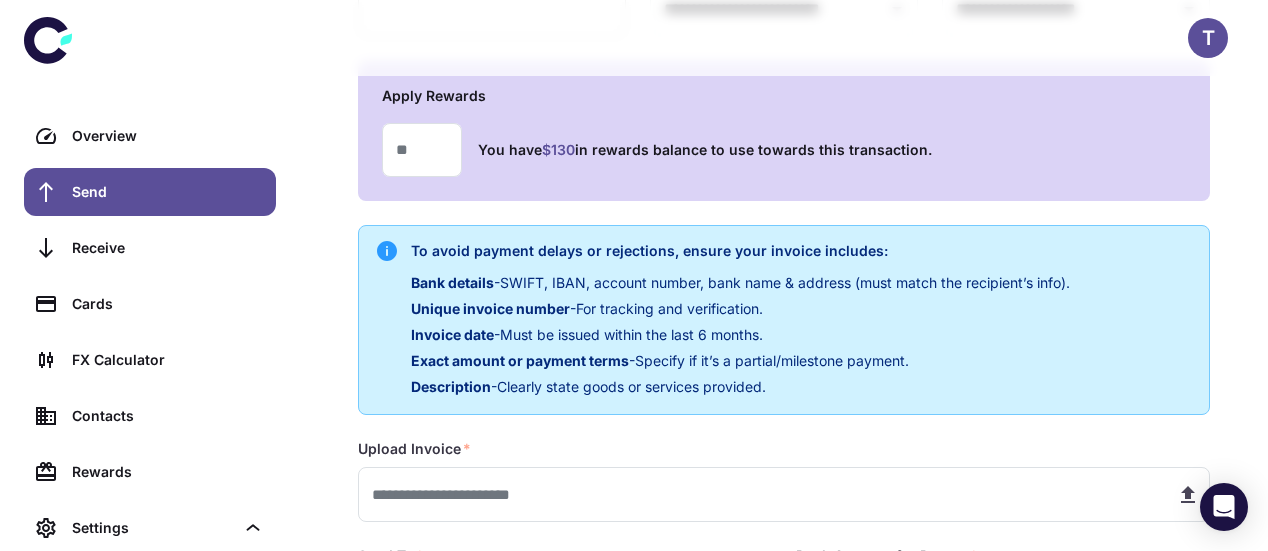scroll, scrollTop: 240, scrollLeft: 0, axis: vertical 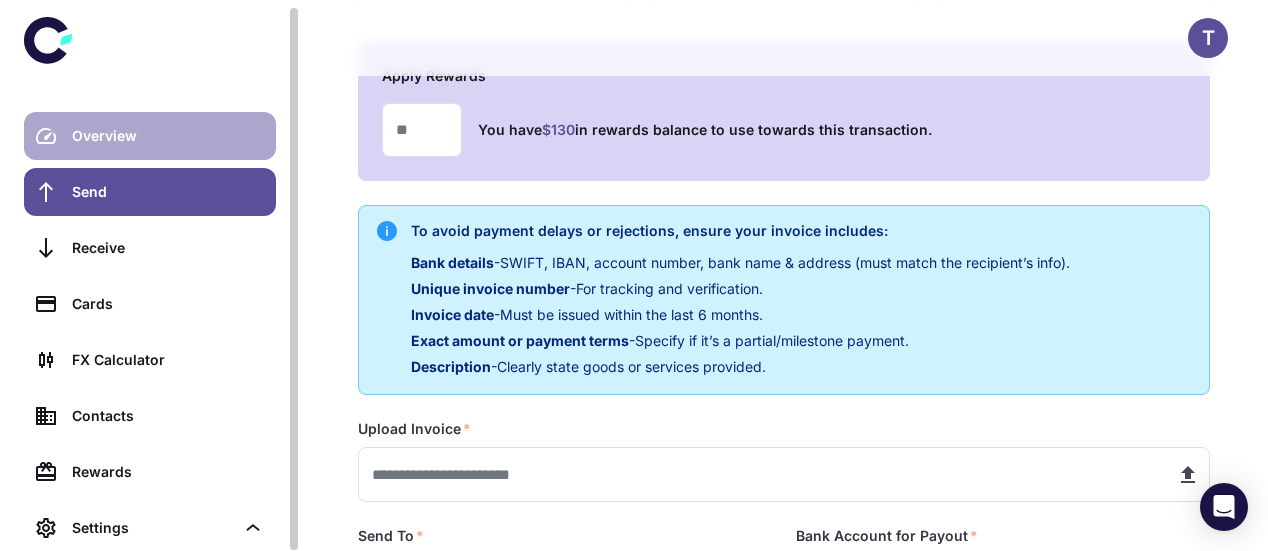 click on "Overview" at bounding box center [168, 136] 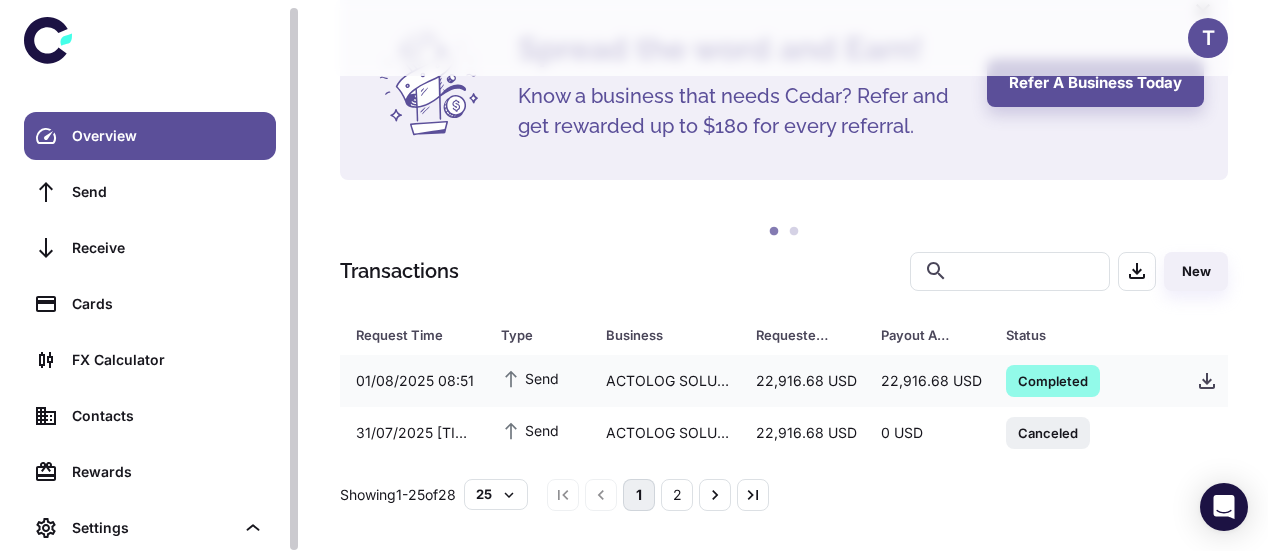 scroll, scrollTop: 133, scrollLeft: 0, axis: vertical 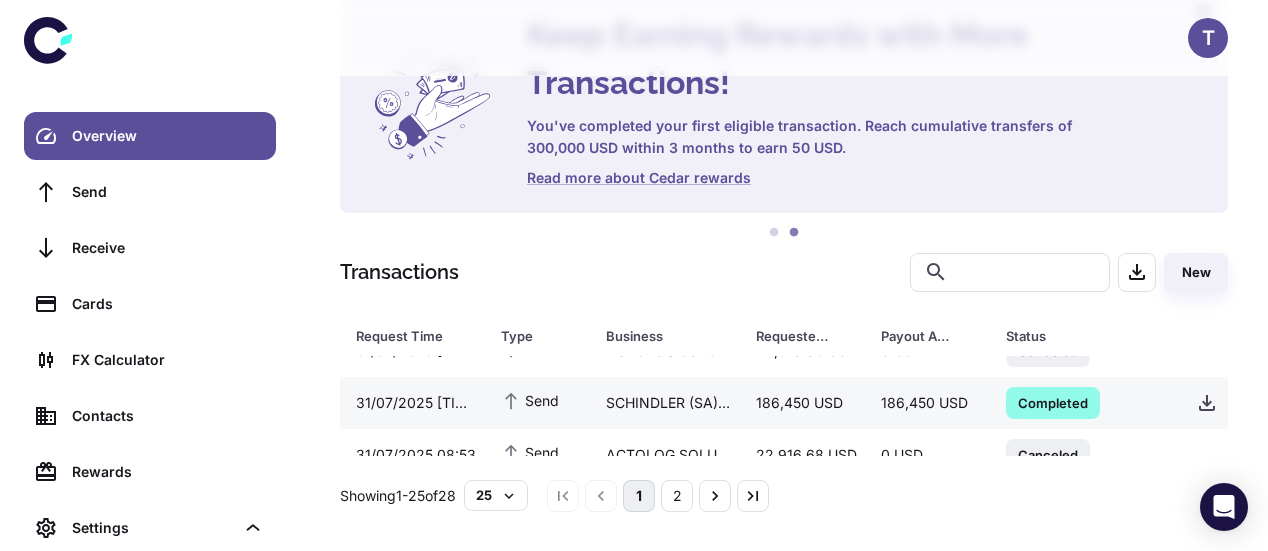 click at bounding box center (1207, 403) 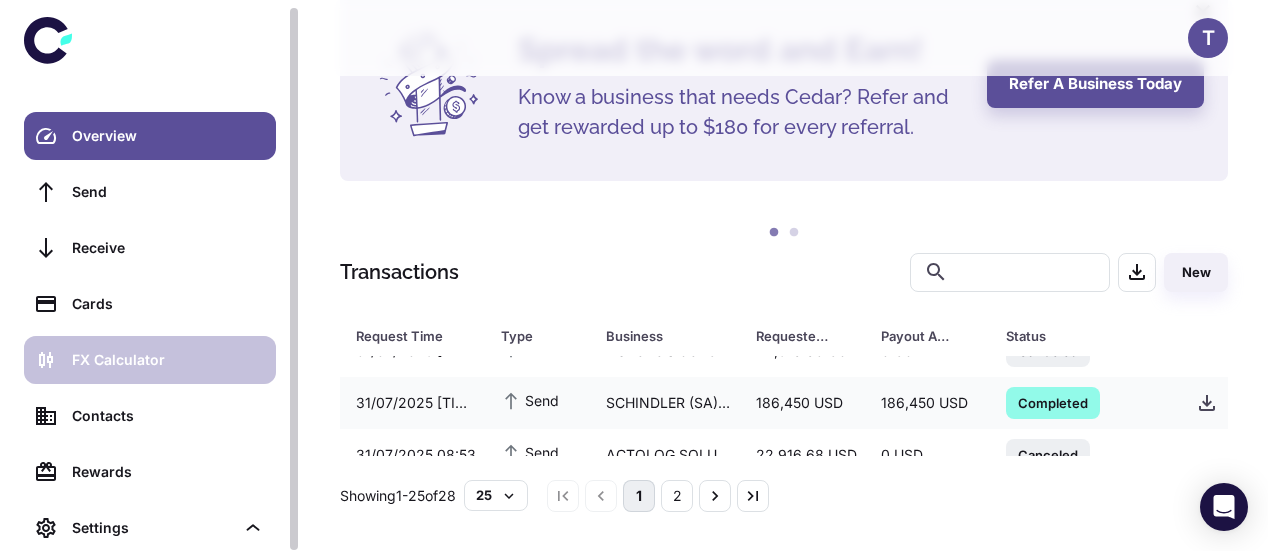click on "FX Calculator" at bounding box center (168, 360) 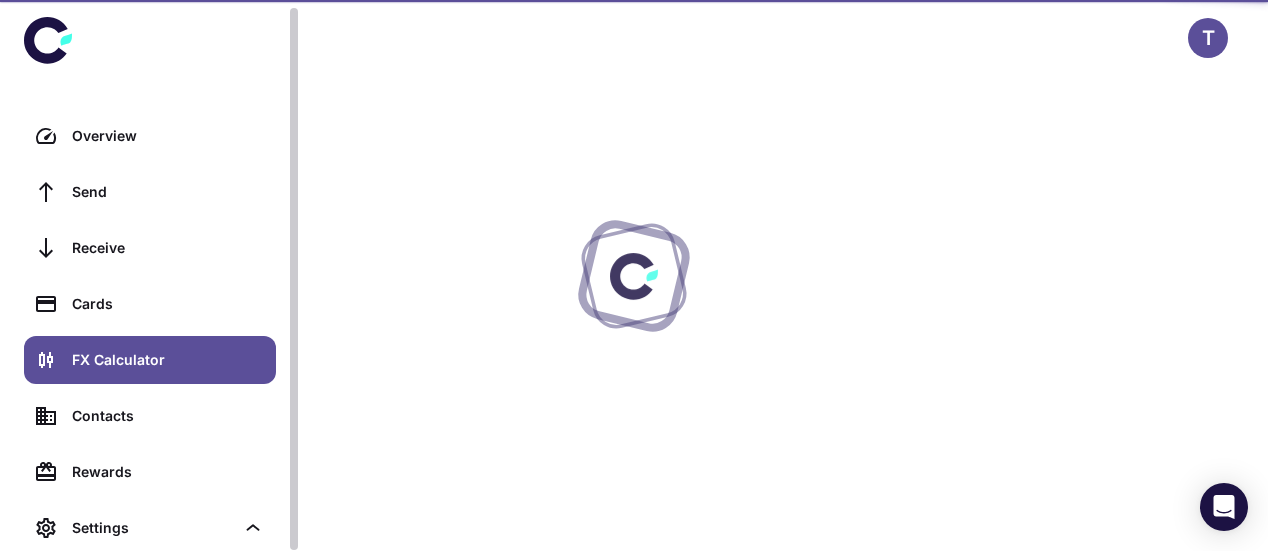 scroll, scrollTop: 0, scrollLeft: 0, axis: both 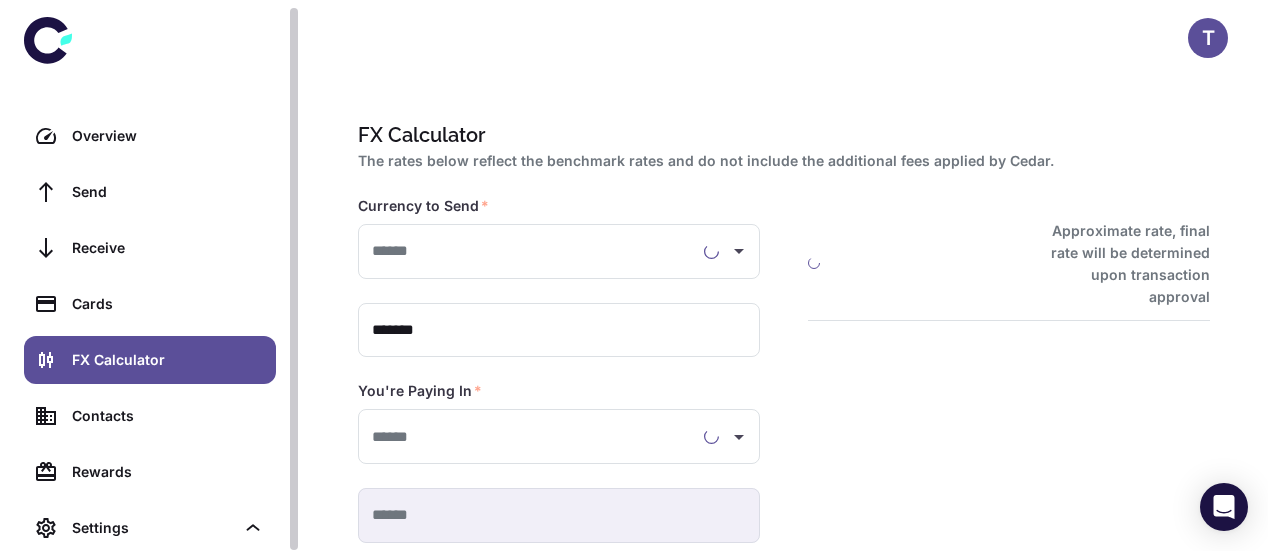 type on "**********" 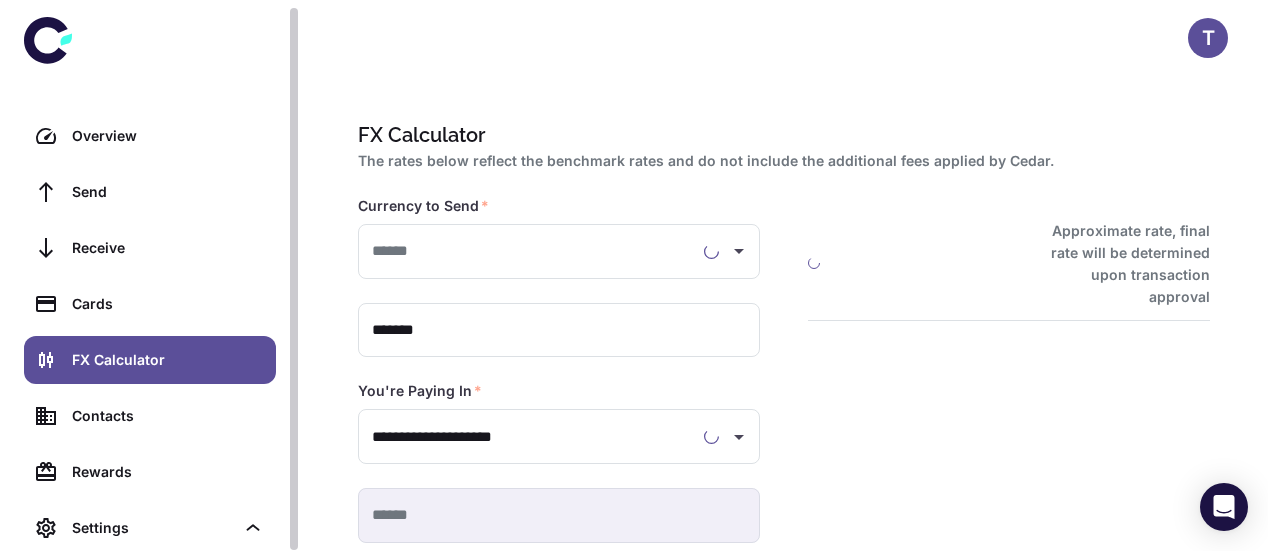 type on "**********" 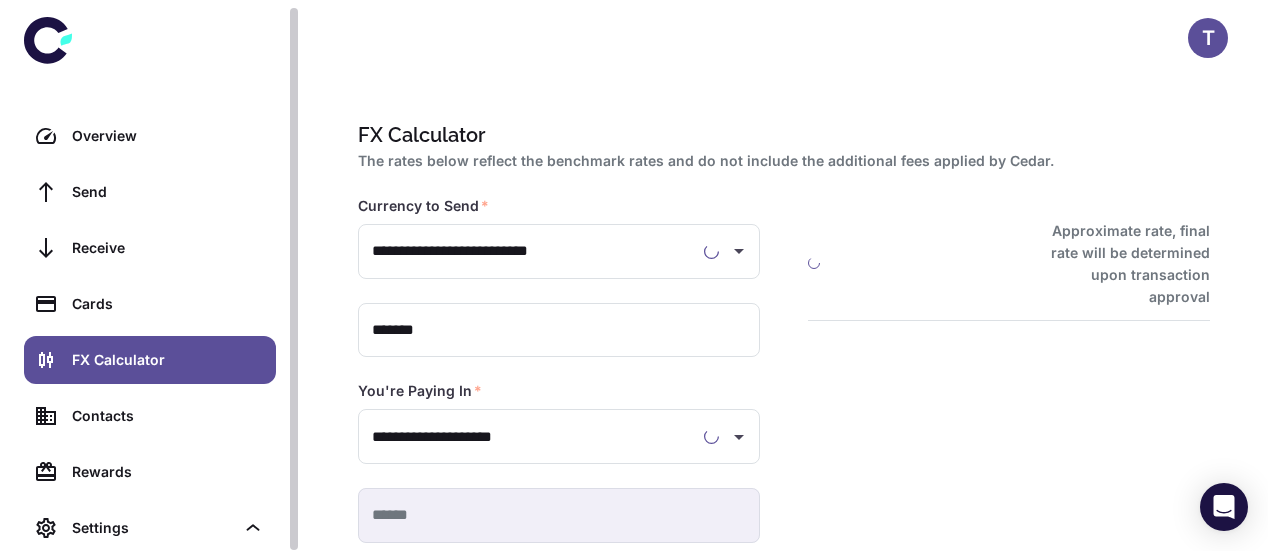 type on "**********" 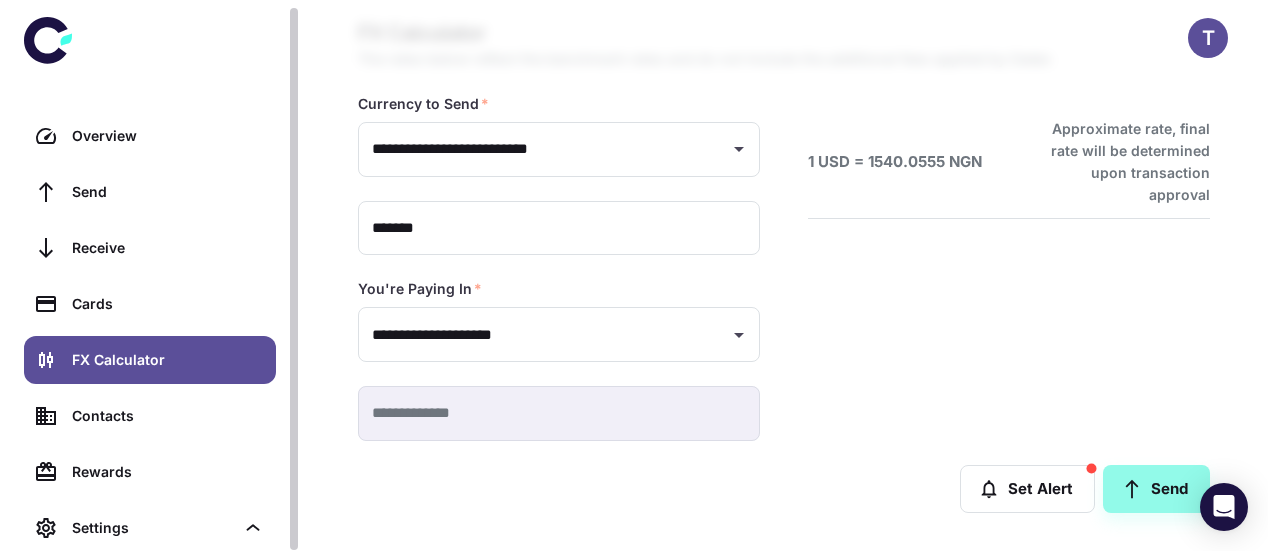 scroll, scrollTop: 103, scrollLeft: 0, axis: vertical 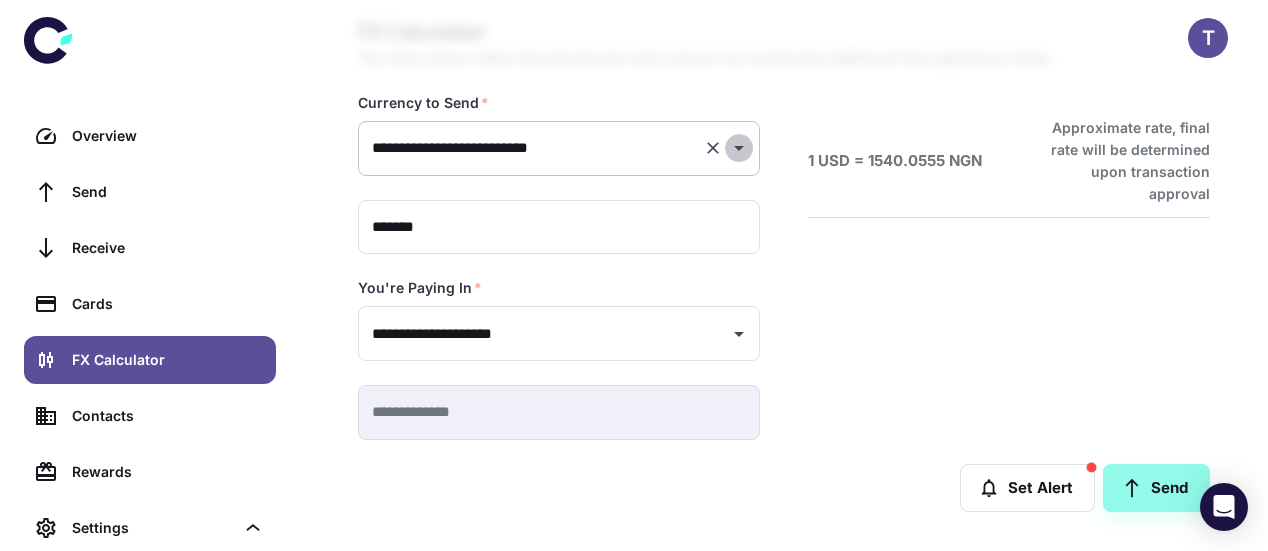 click 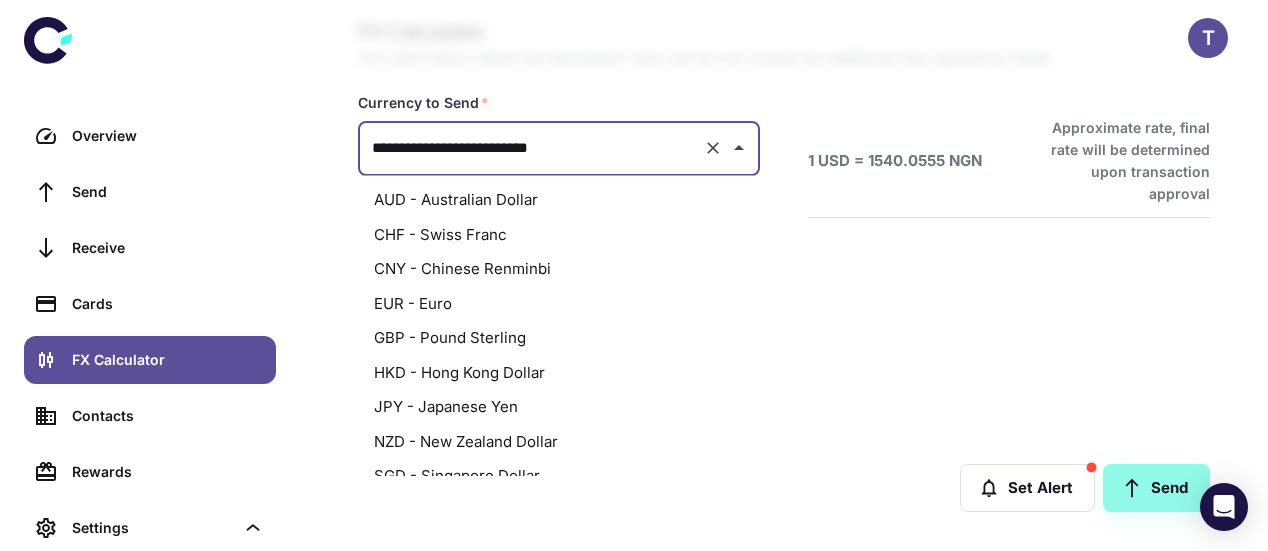 click on "EUR - Euro" at bounding box center (559, 304) 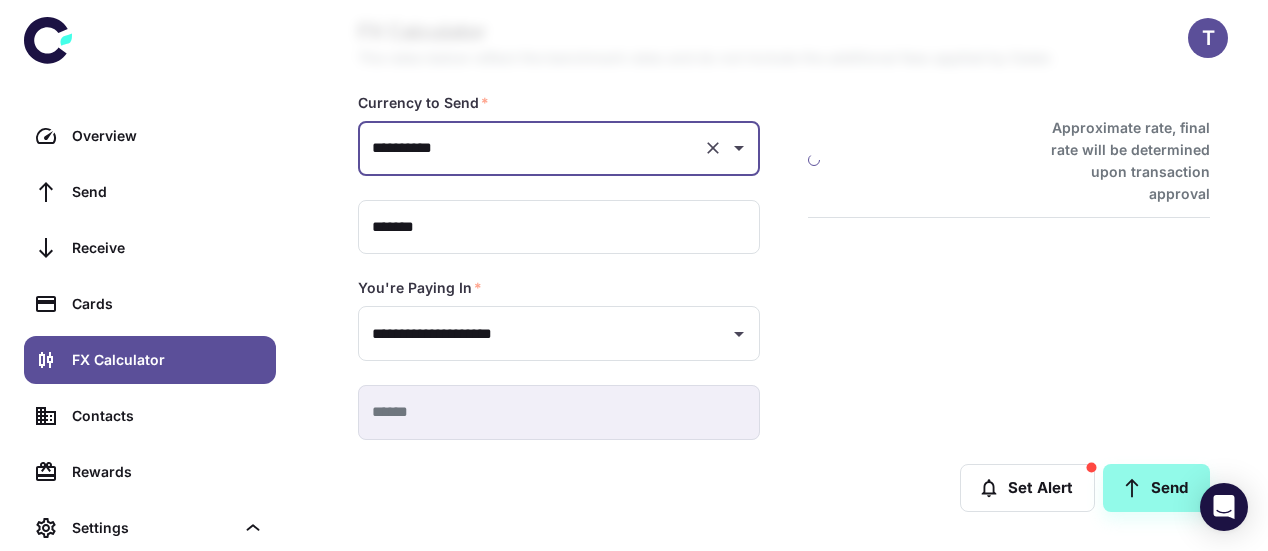 type on "**********" 